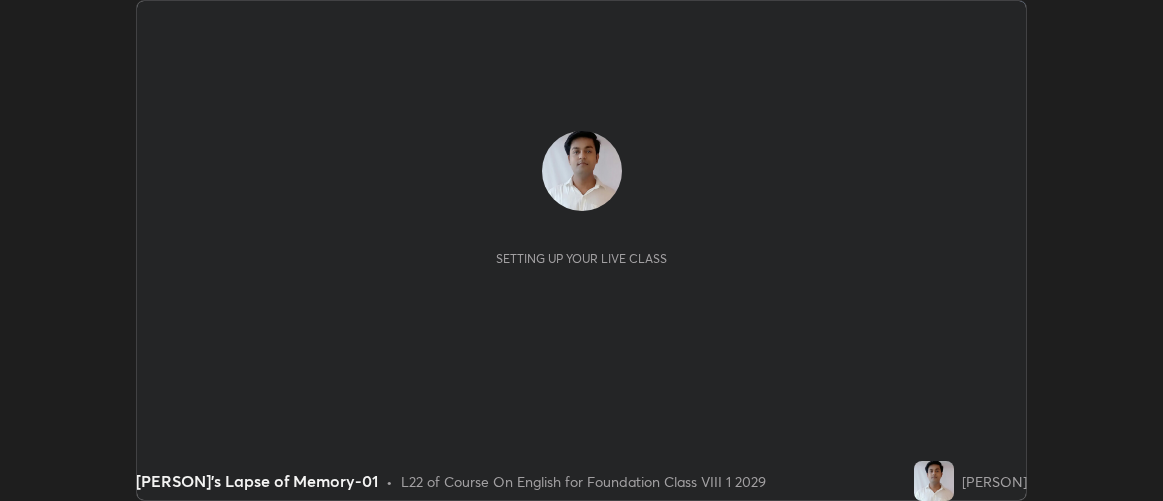 scroll, scrollTop: 0, scrollLeft: 0, axis: both 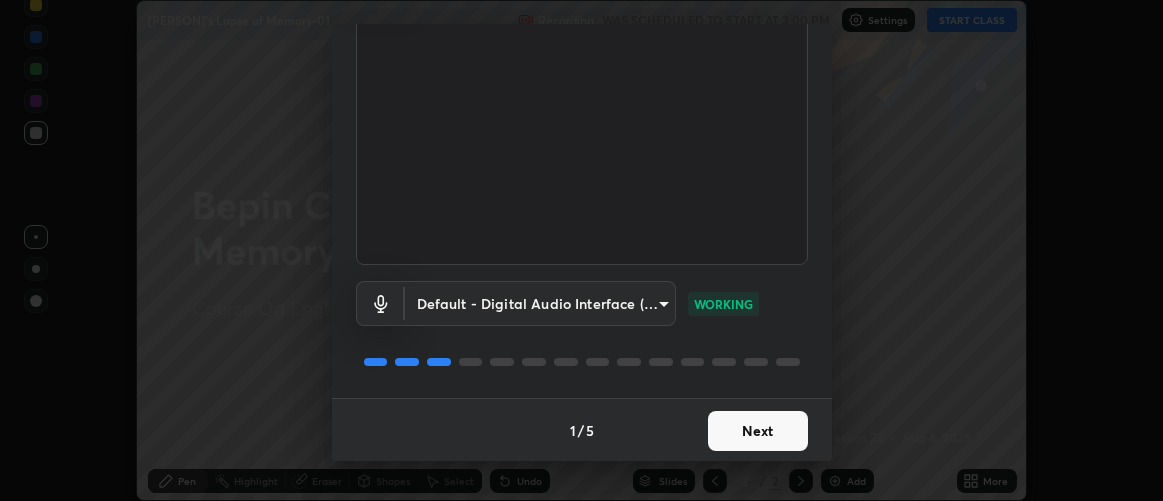 click on "Next" at bounding box center (758, 431) 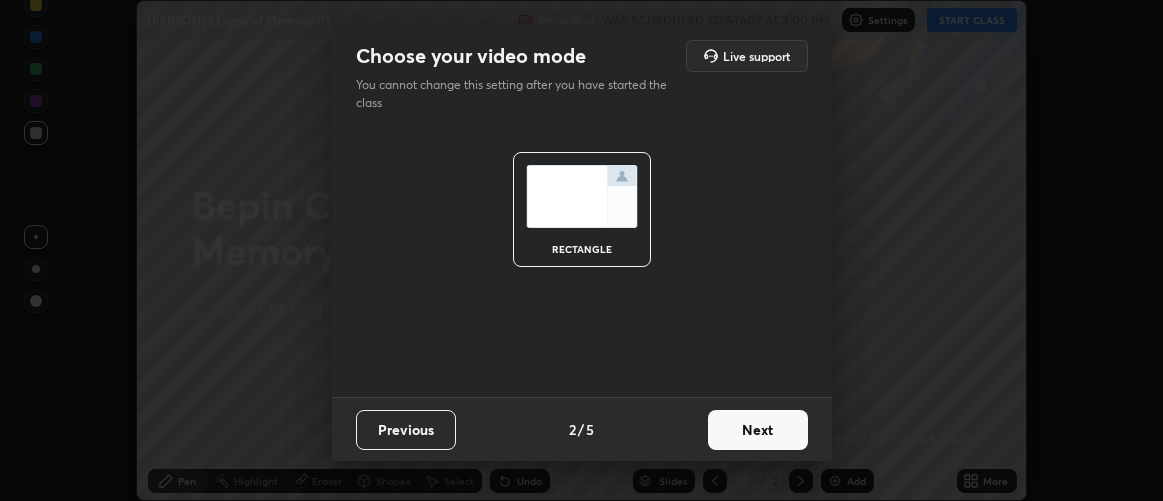 scroll, scrollTop: 0, scrollLeft: 0, axis: both 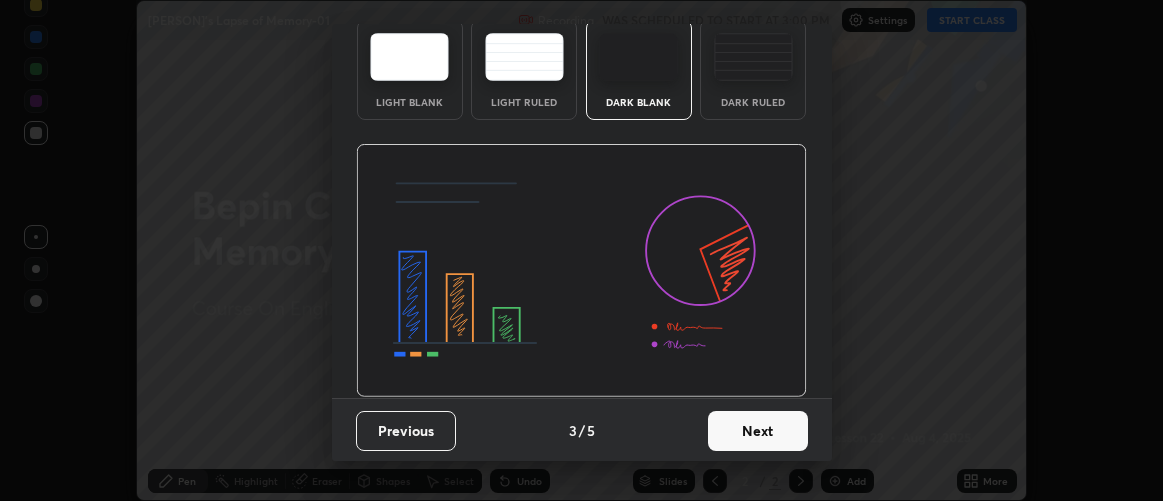 click on "Next" at bounding box center (758, 431) 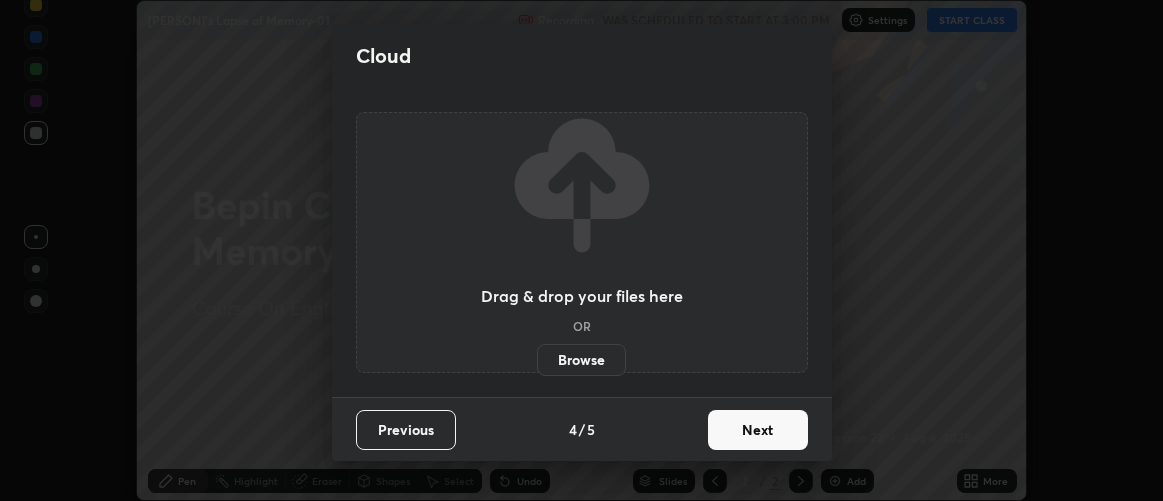 scroll, scrollTop: 0, scrollLeft: 0, axis: both 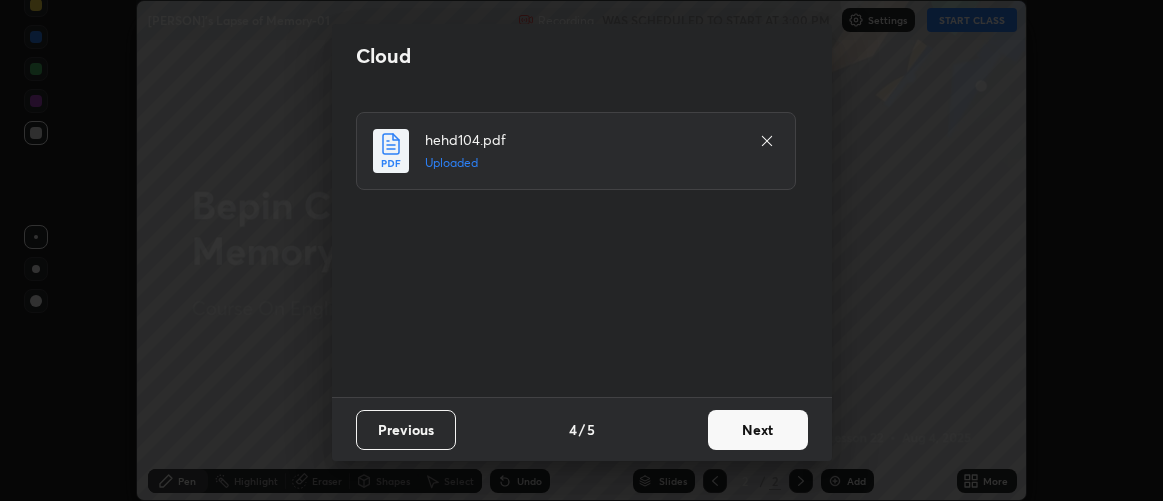 click on "Next" at bounding box center [758, 430] 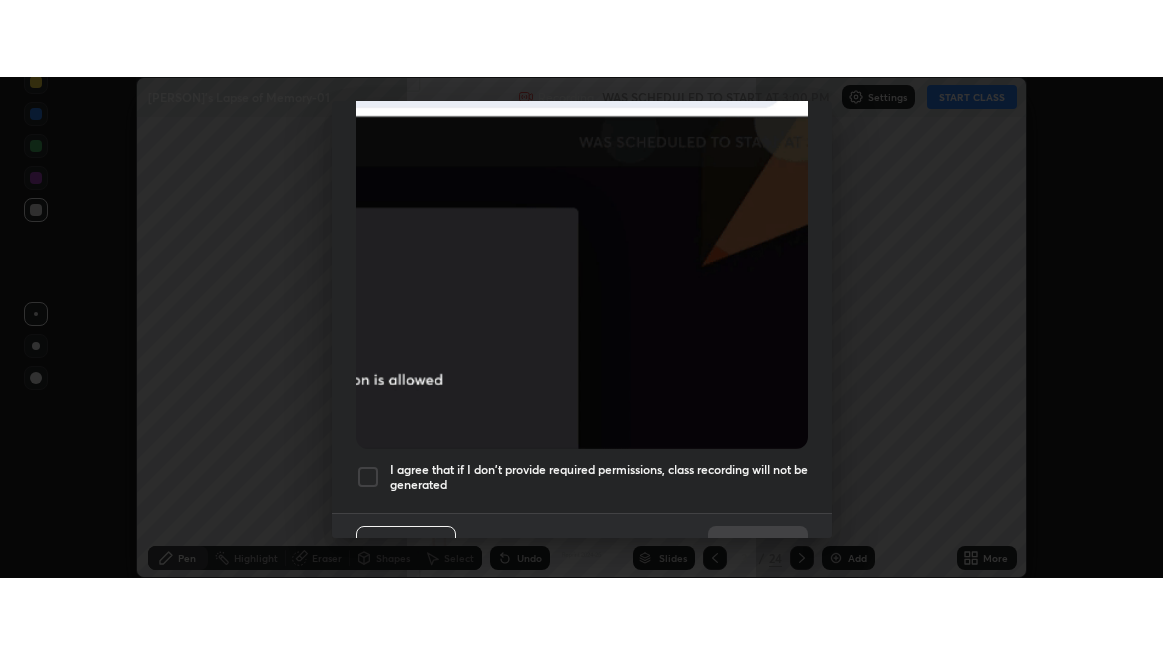 scroll, scrollTop: 563, scrollLeft: 0, axis: vertical 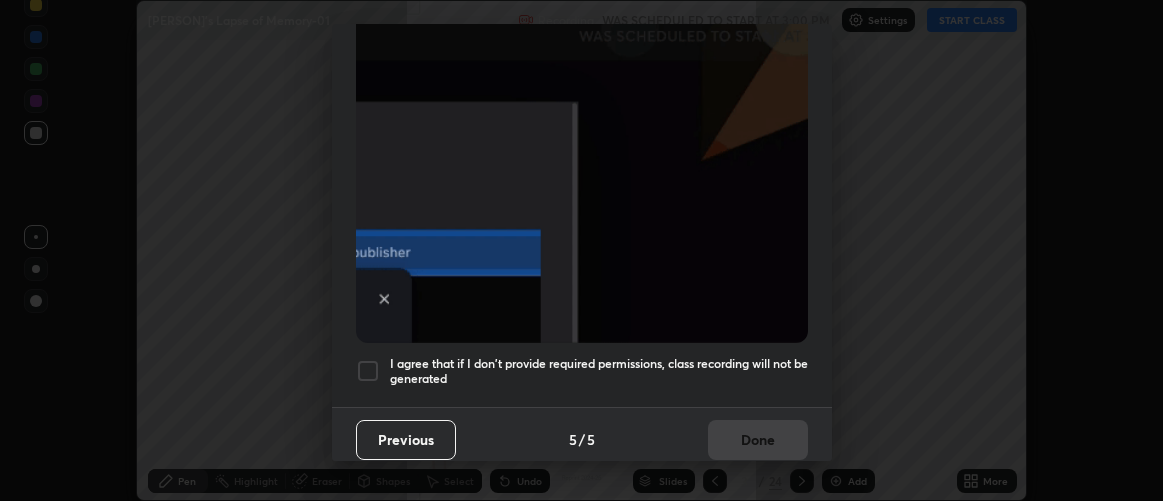 click at bounding box center [368, 371] 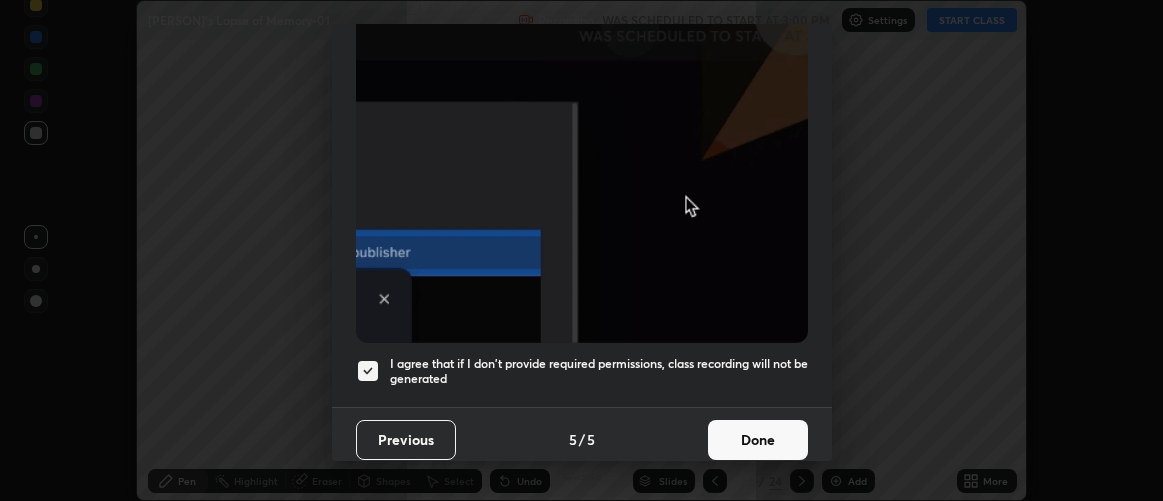 click on "Done" at bounding box center (758, 440) 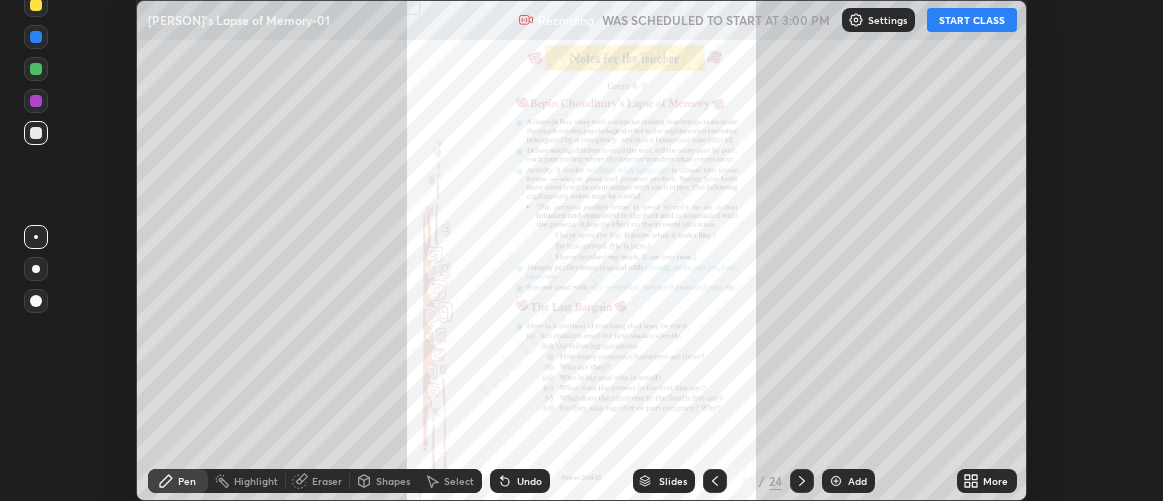 click on "More" at bounding box center [995, 481] 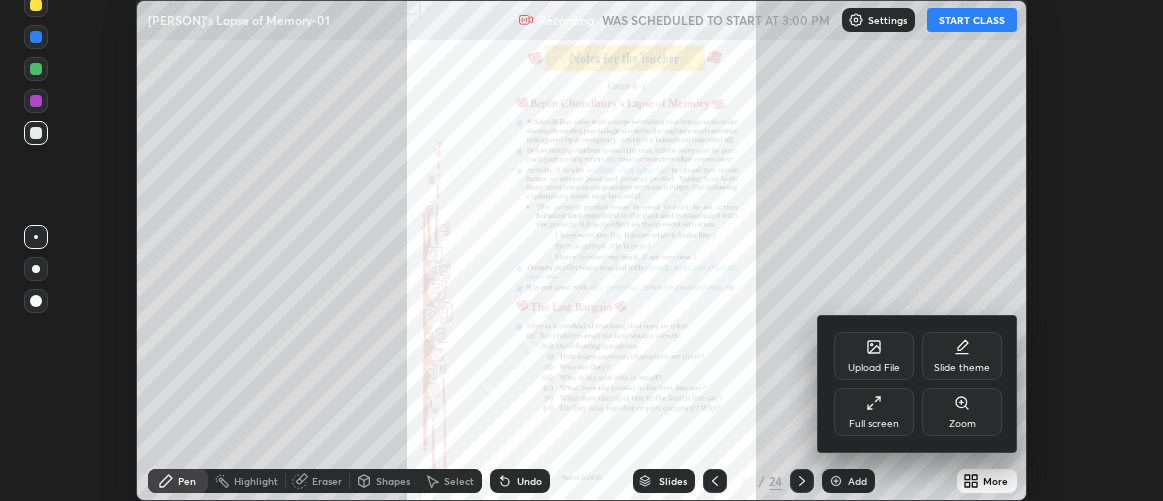 click on "Full screen" at bounding box center (874, 412) 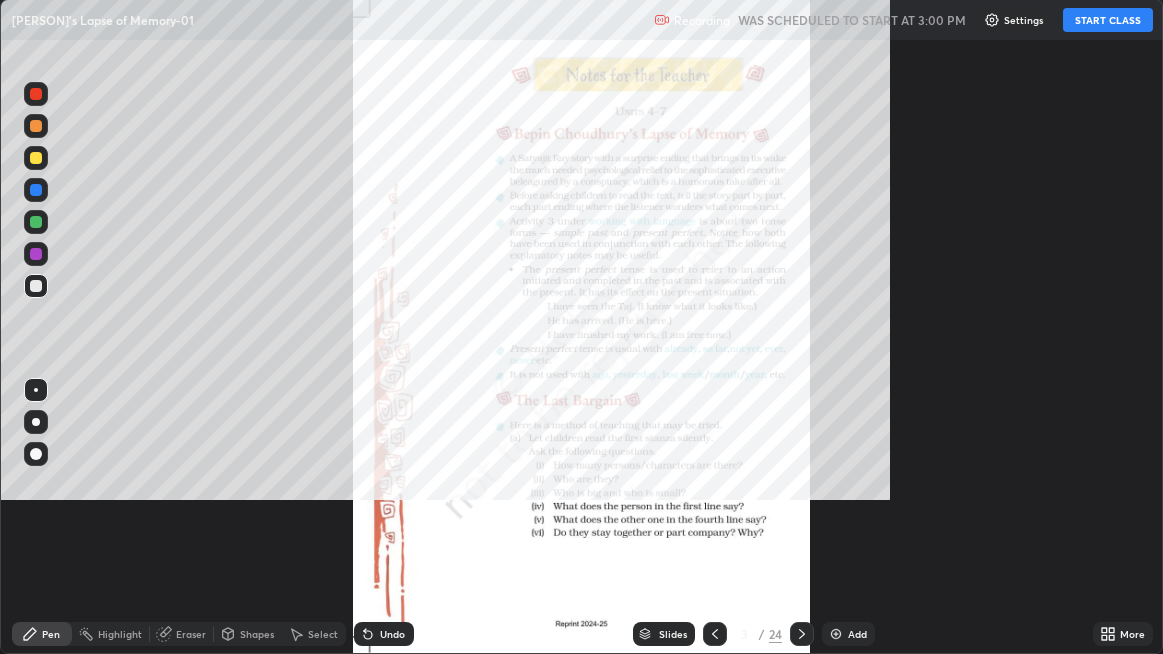 scroll, scrollTop: 99345, scrollLeft: 98836, axis: both 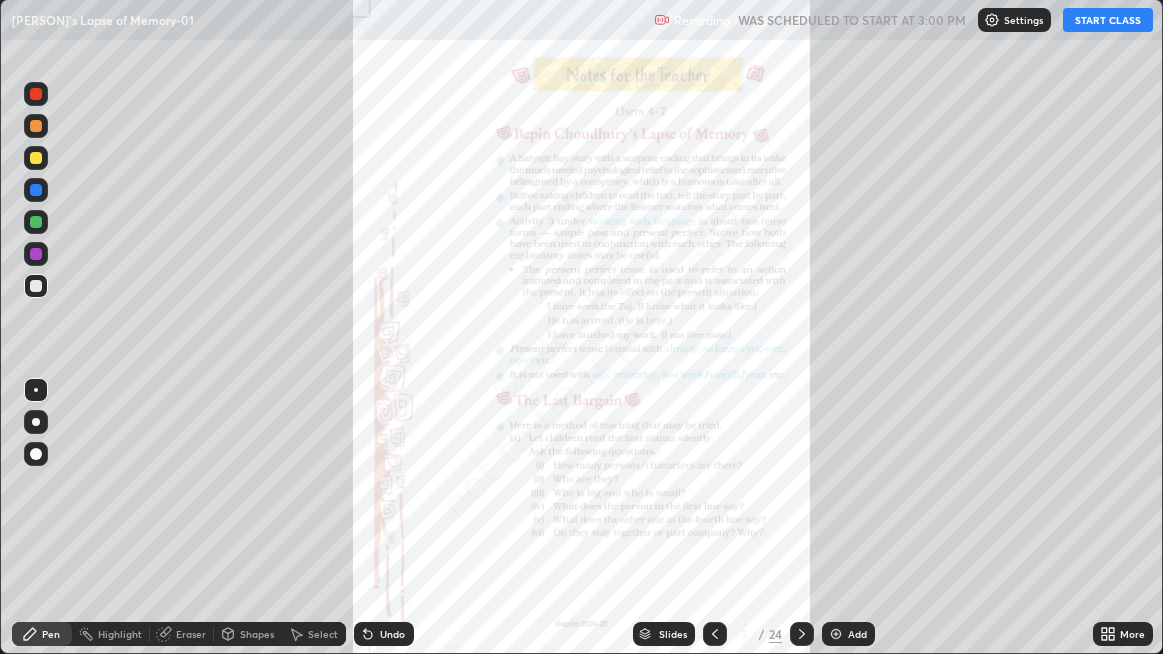 click 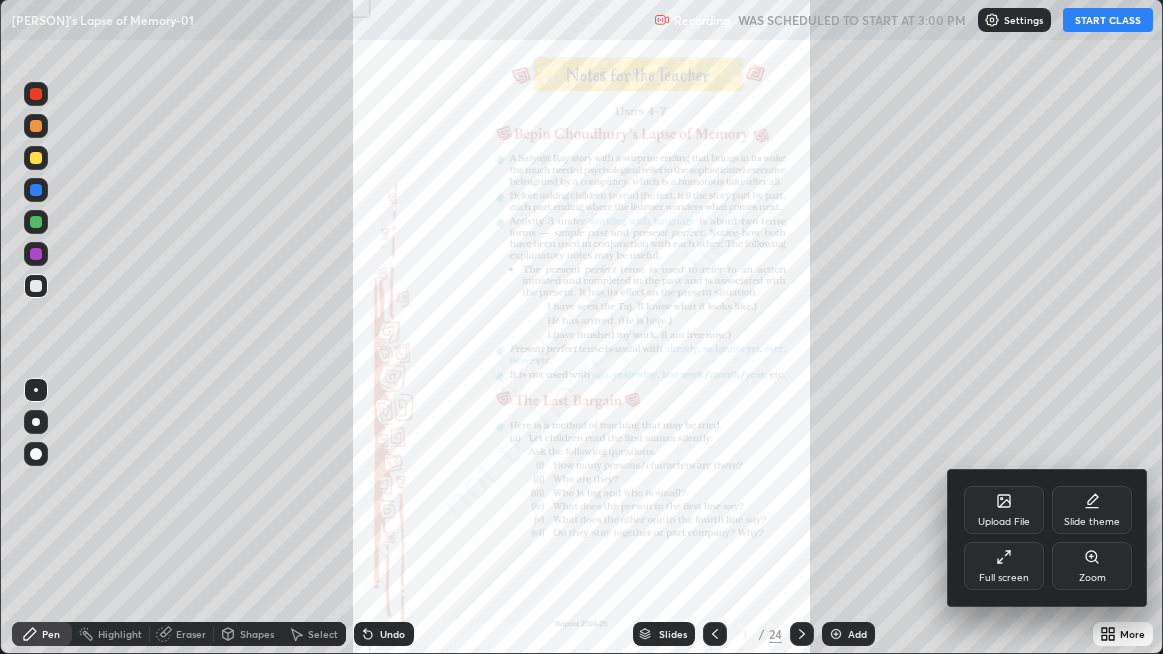 click on "Zoom" at bounding box center [1092, 578] 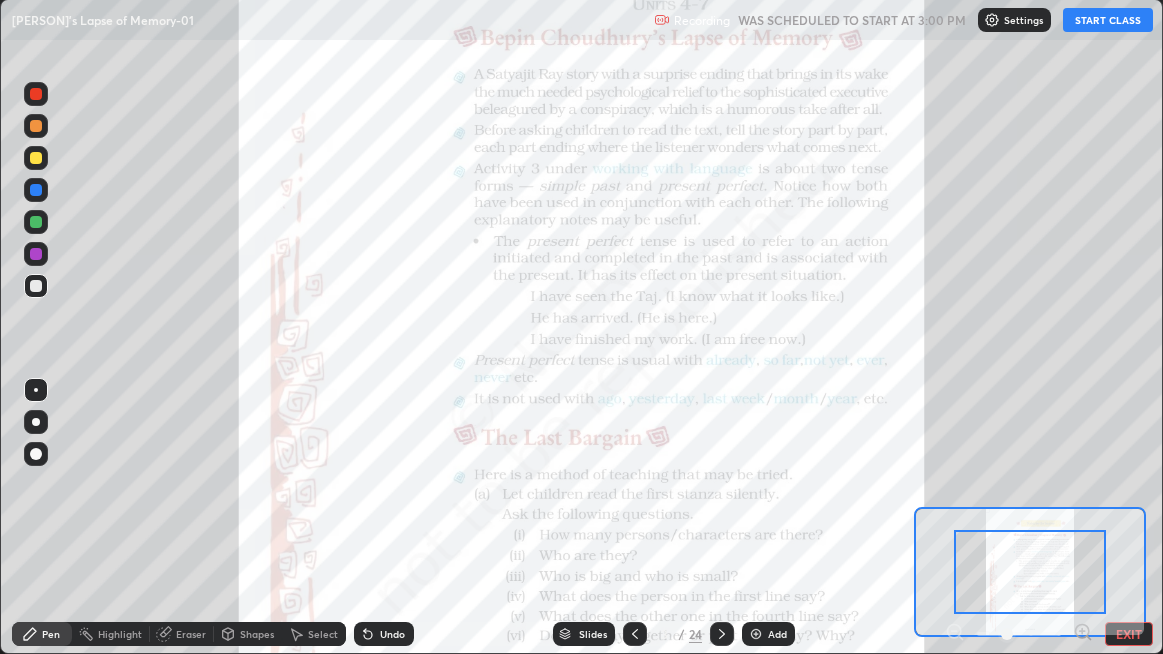 click 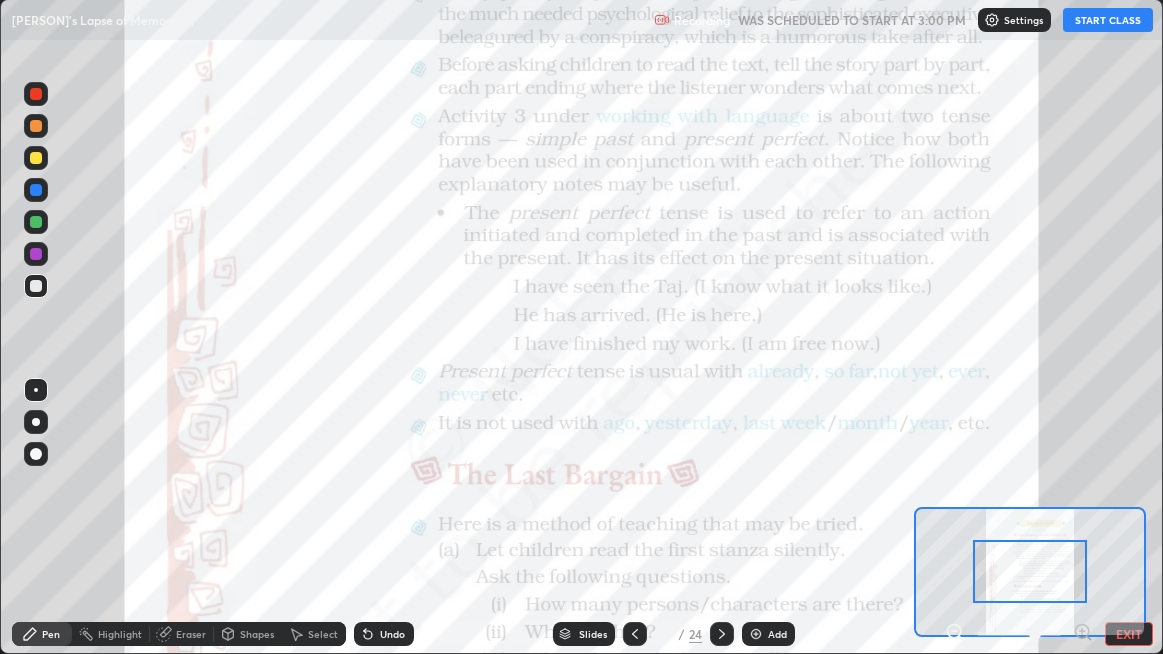 click 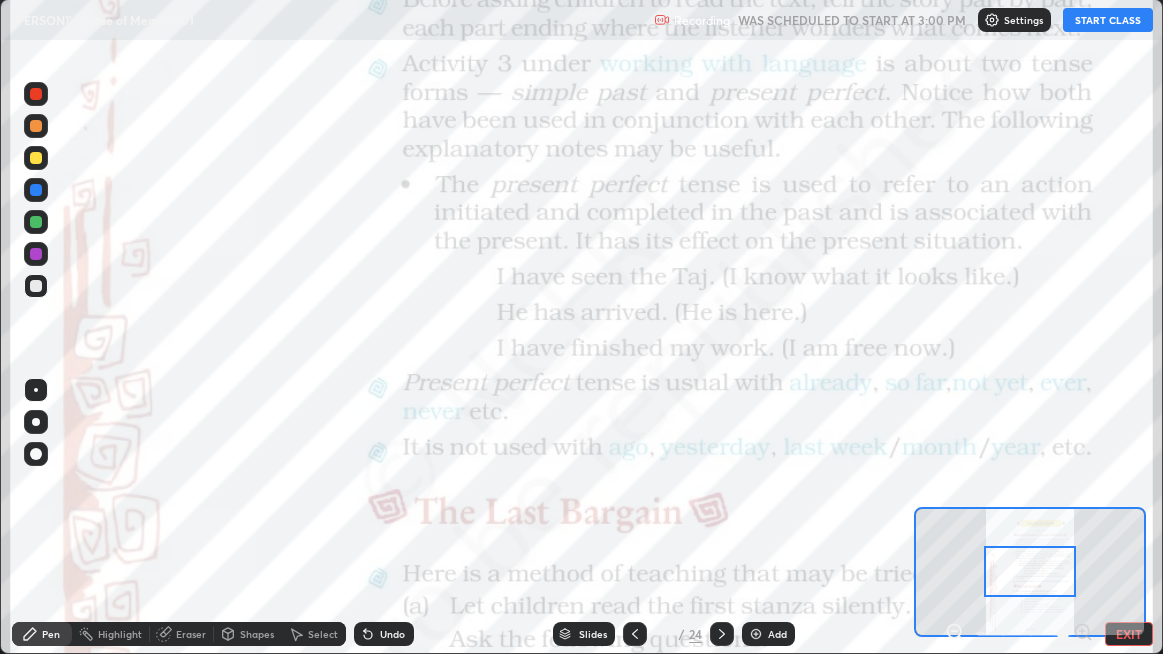 click on "START CLASS" at bounding box center (1108, 20) 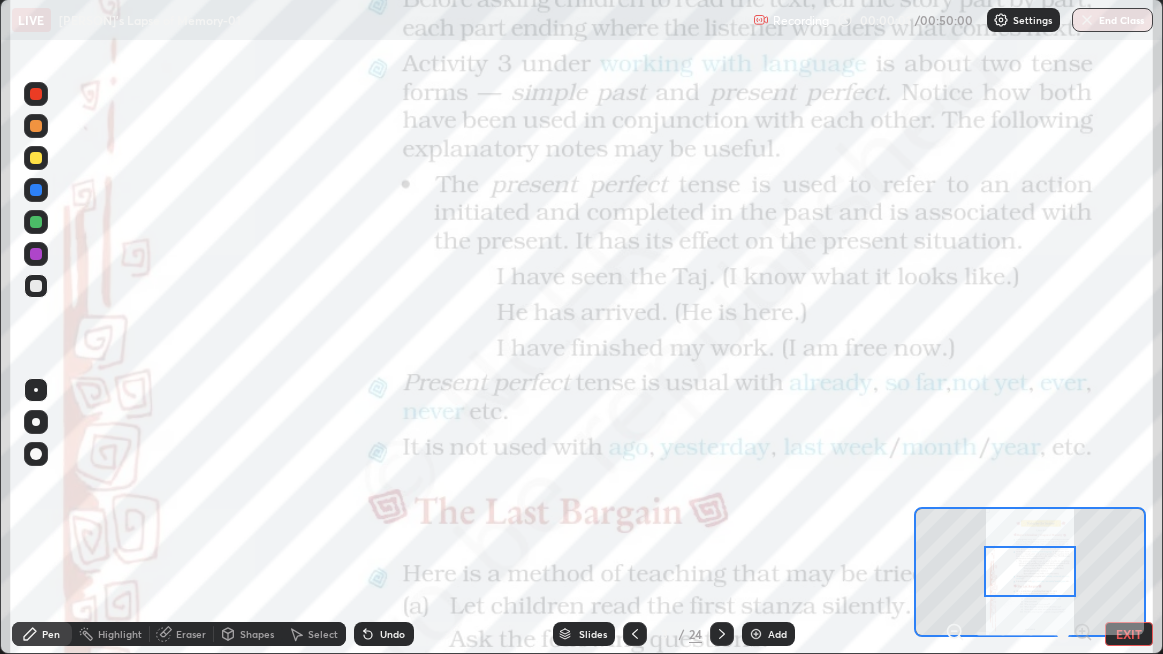 click 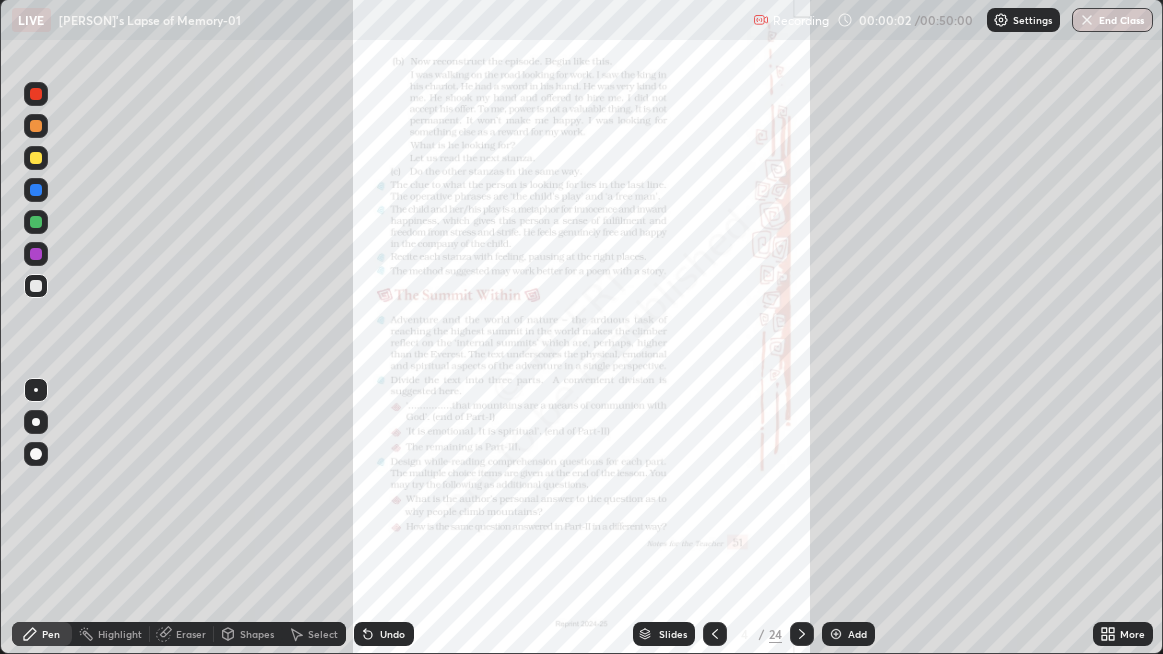 click at bounding box center (802, 634) 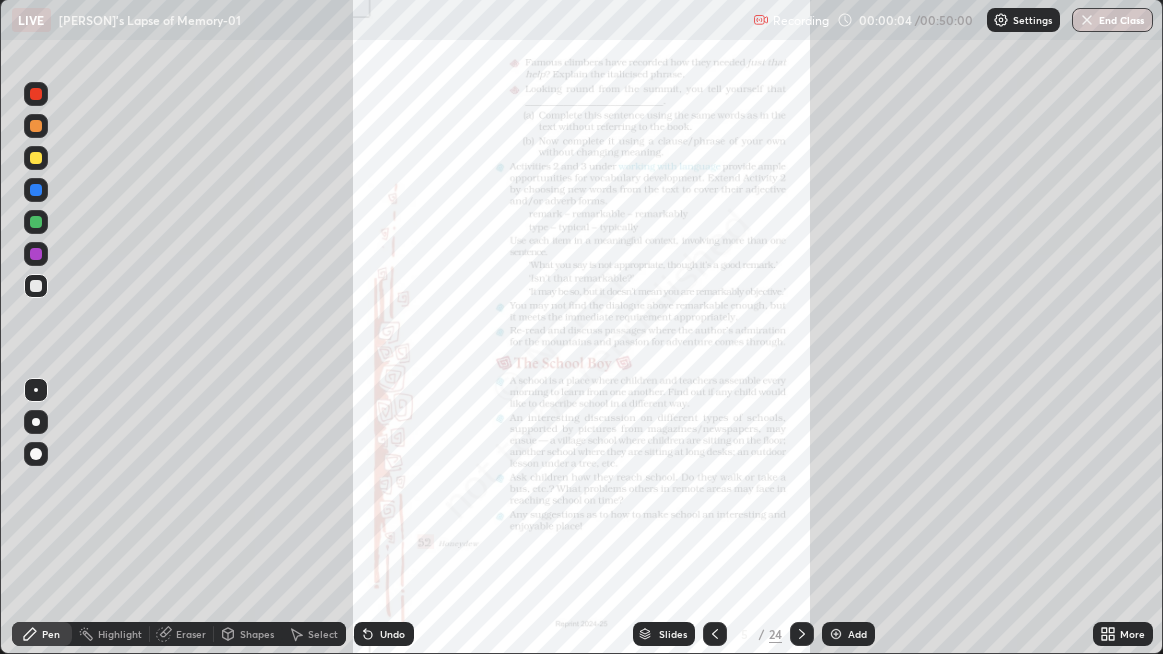 click 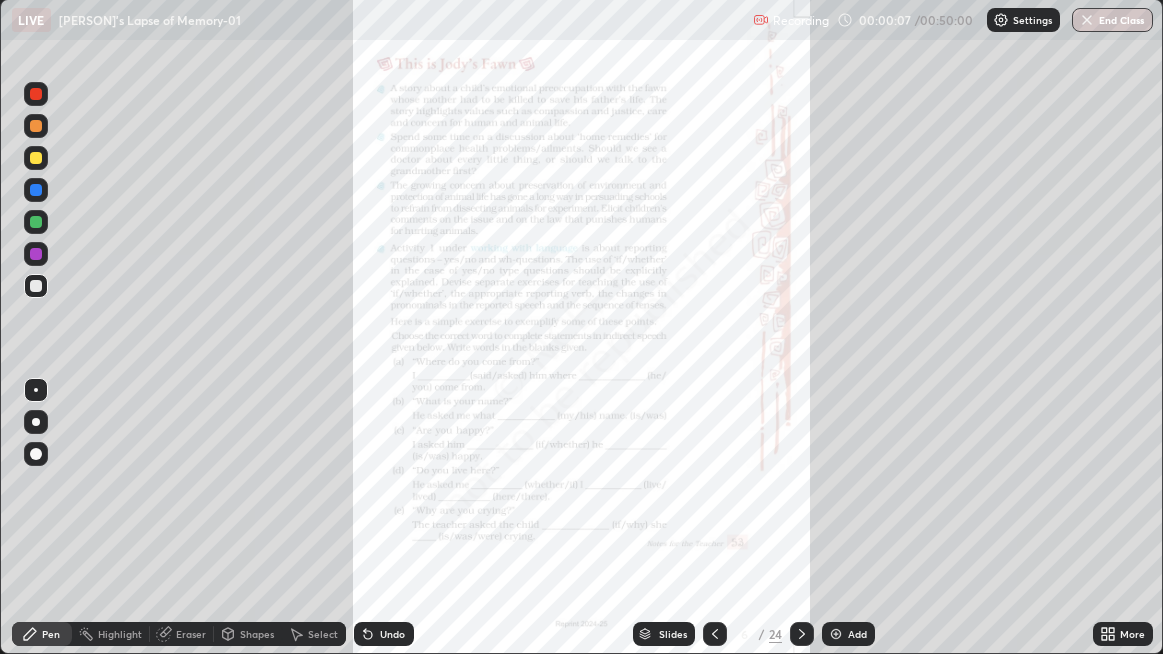 click at bounding box center (802, 634) 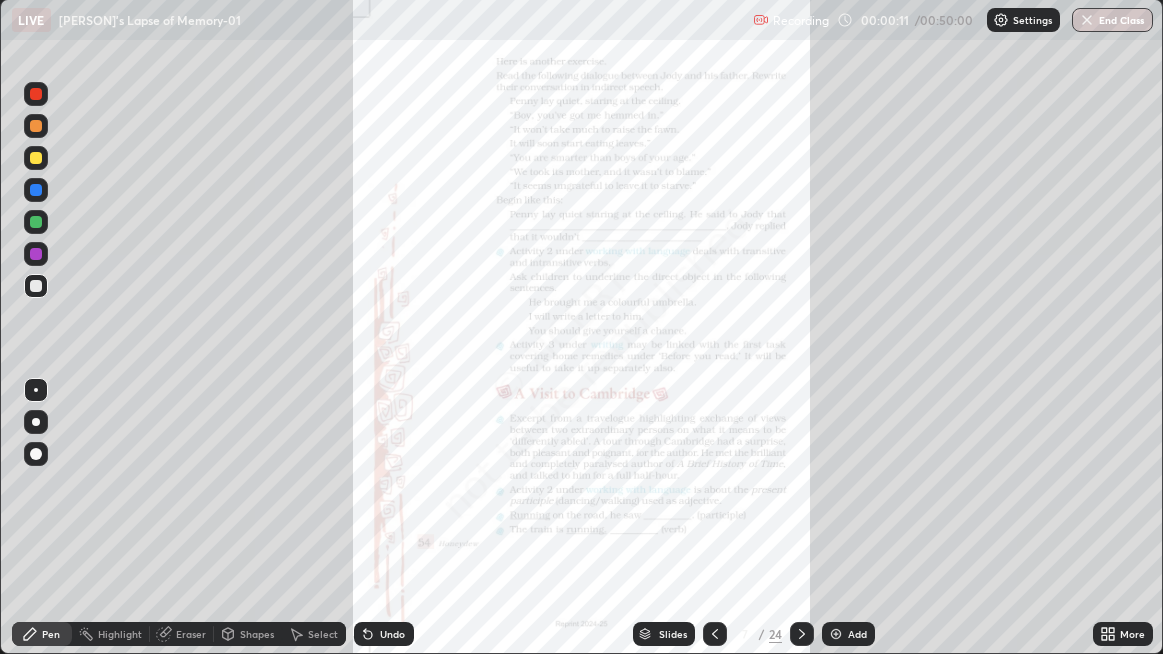 click 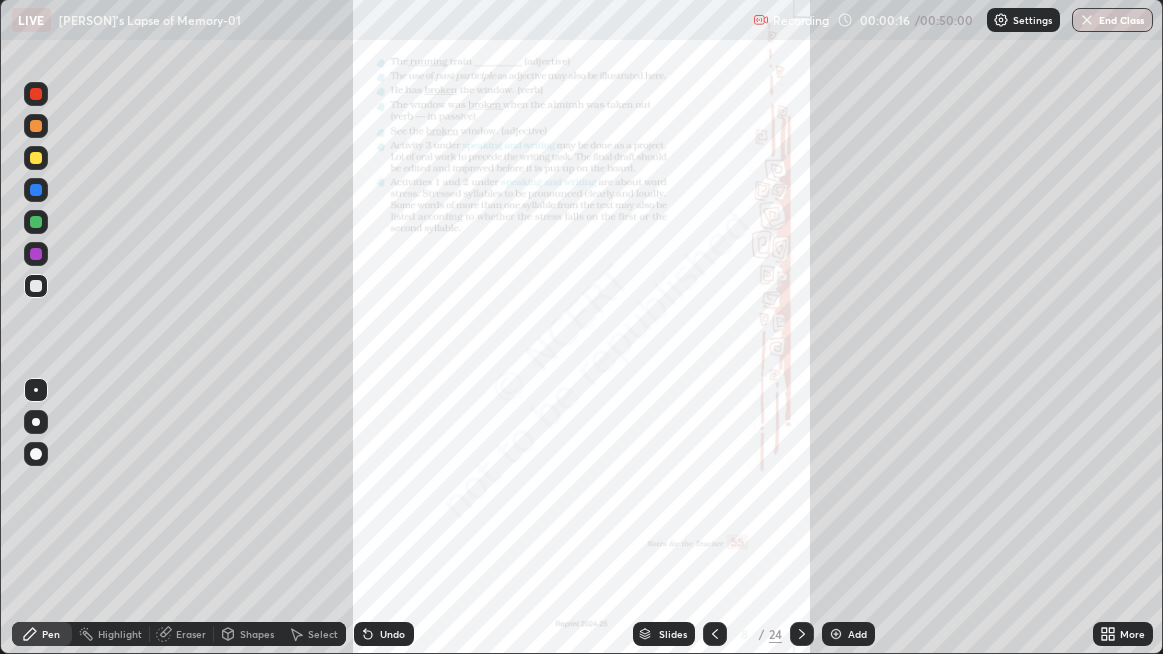 click 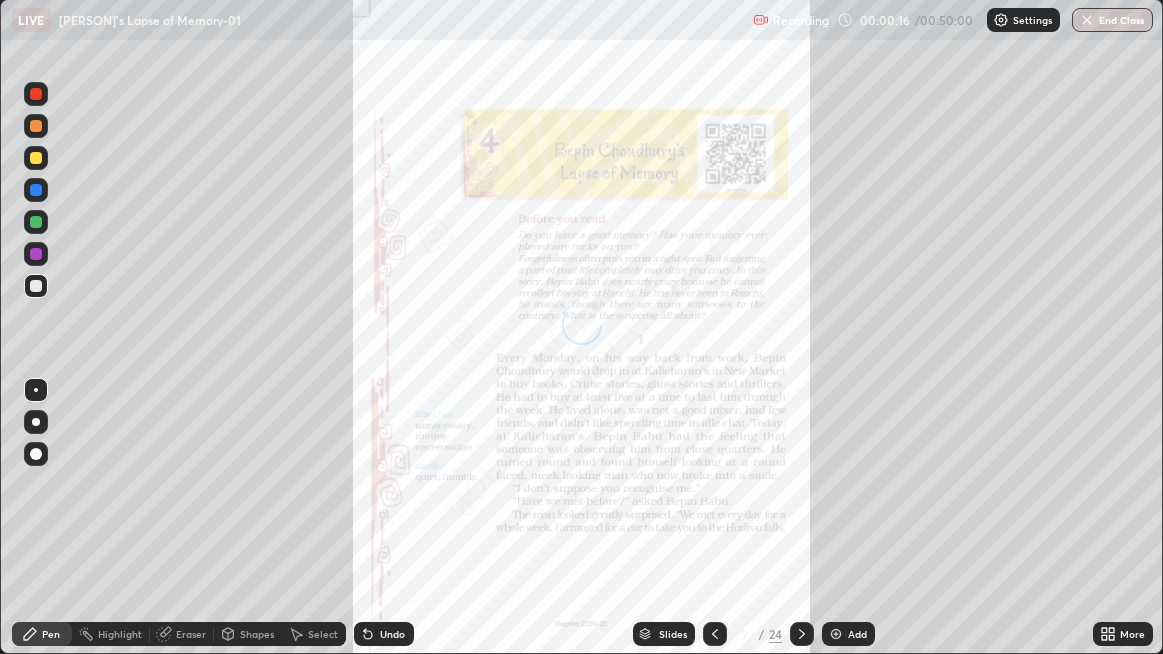 click 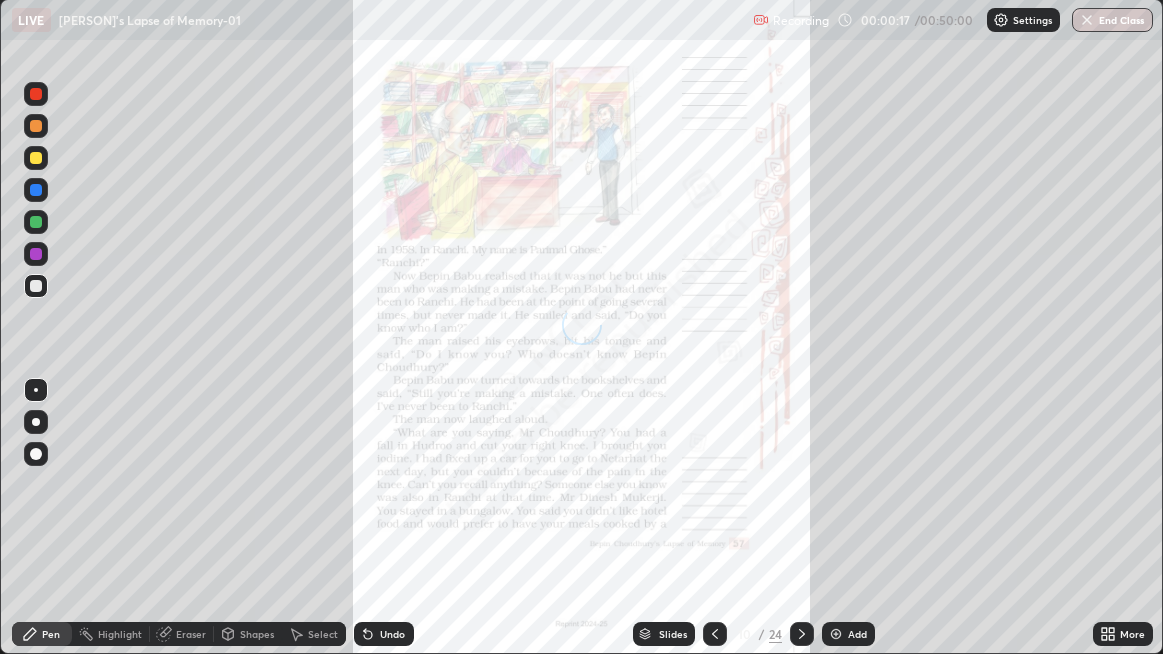 click on "Slides" at bounding box center (673, 634) 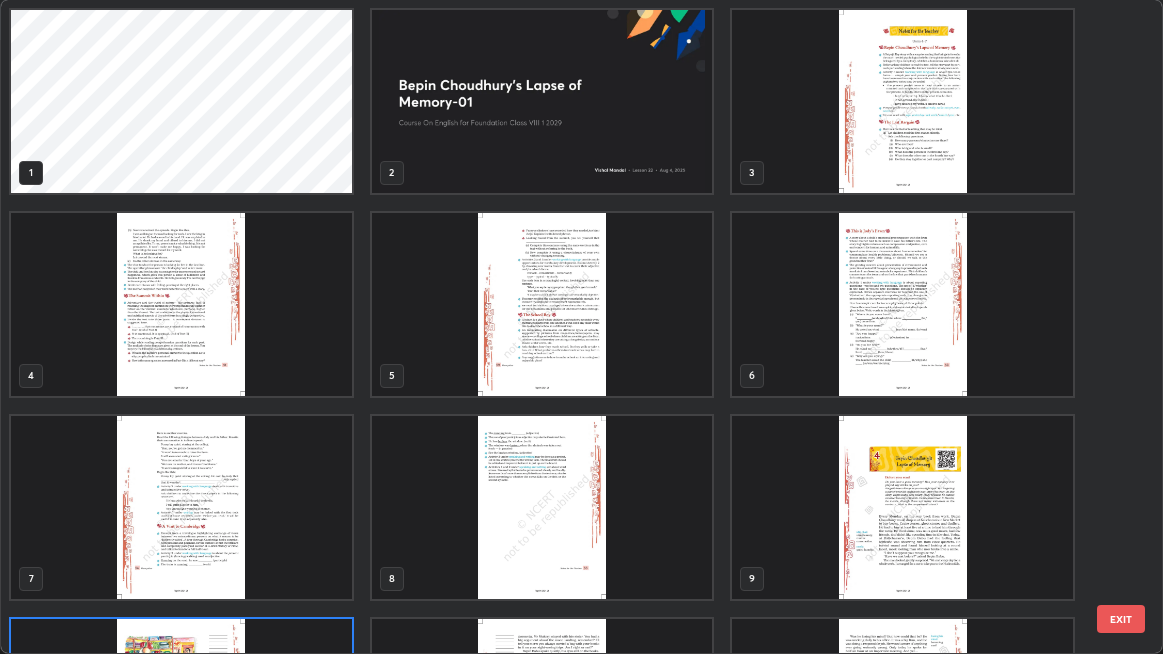 scroll, scrollTop: 158, scrollLeft: 0, axis: vertical 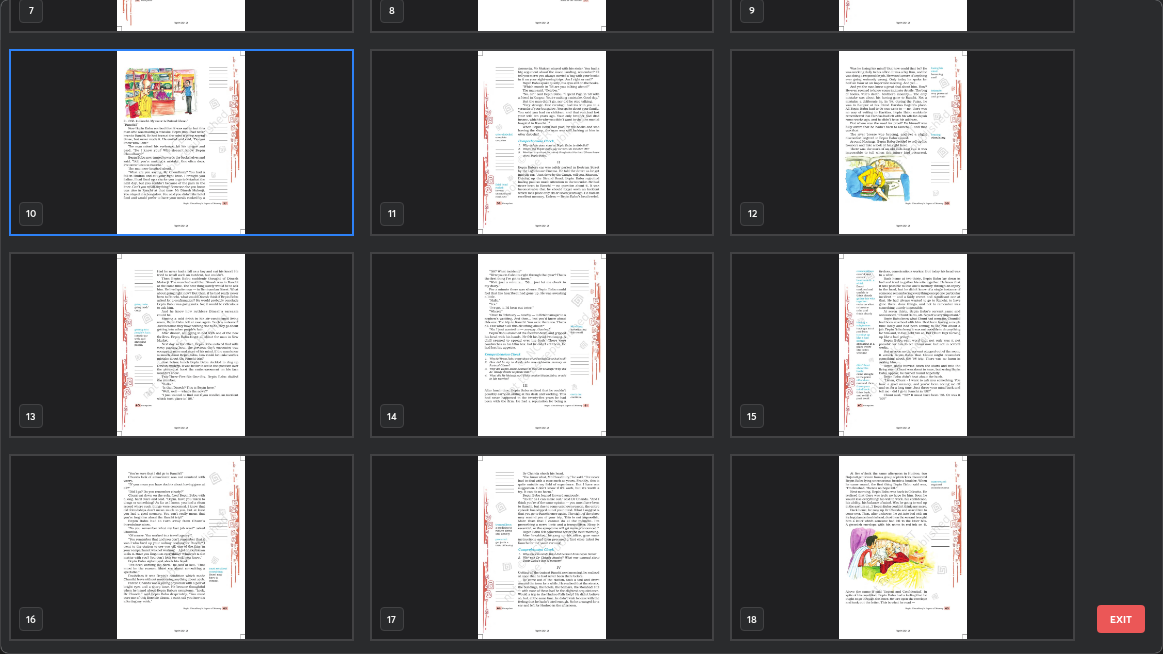 click at bounding box center (902, 345) 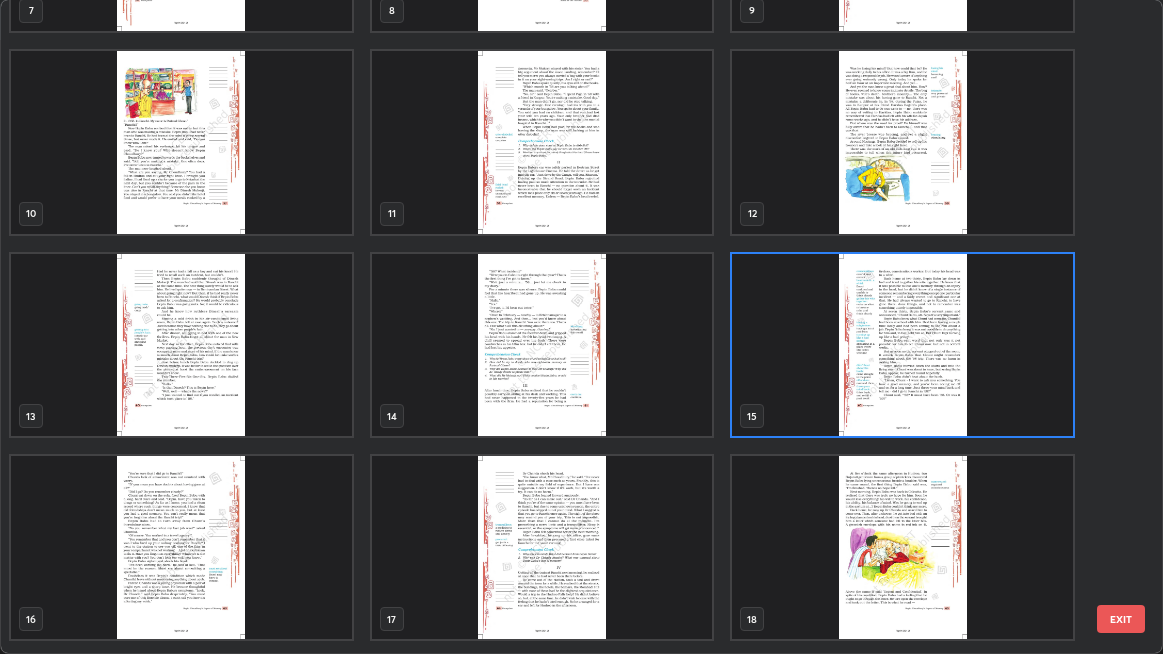 click at bounding box center (902, 345) 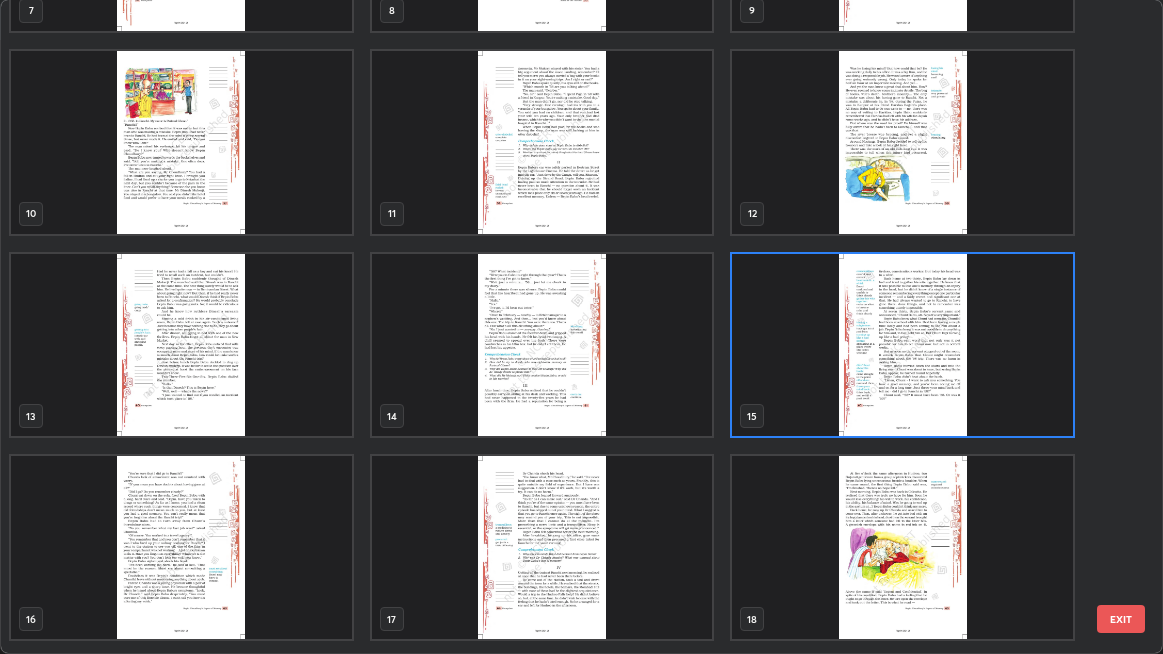 click at bounding box center (902, 345) 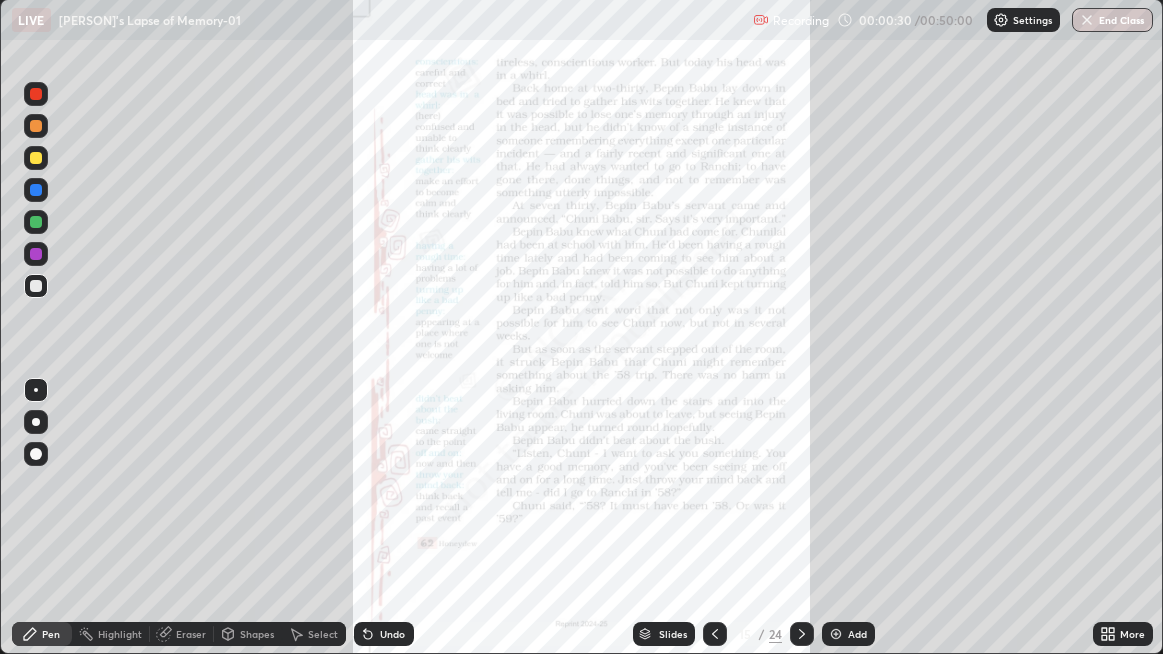 click 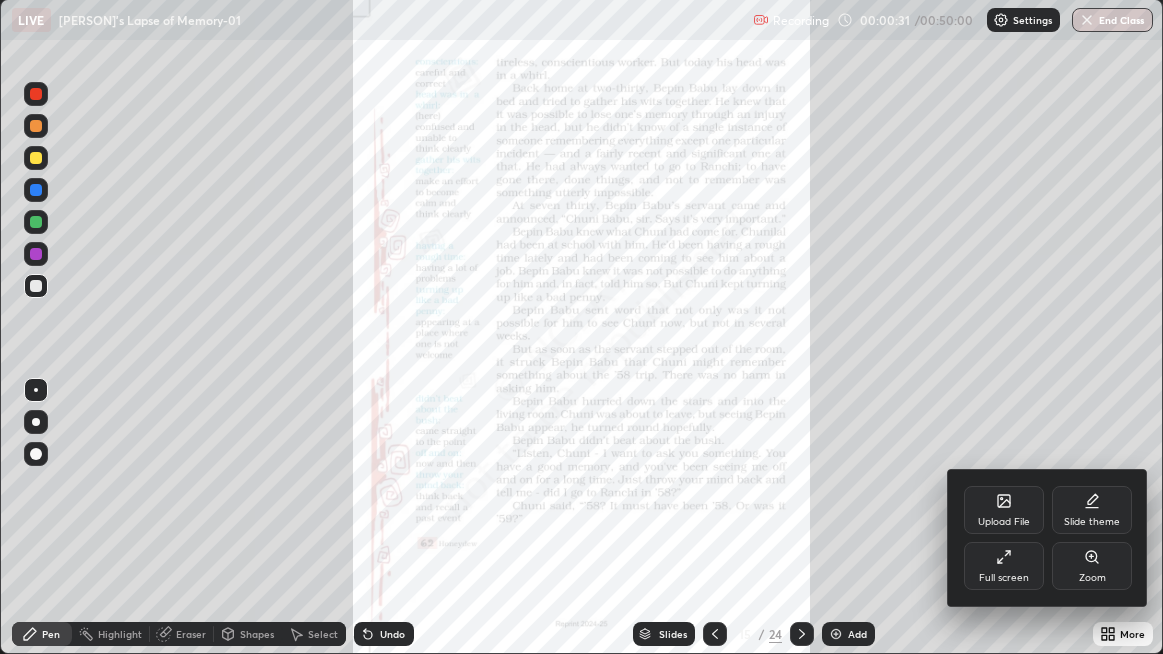 click on "Zoom" at bounding box center (1092, 578) 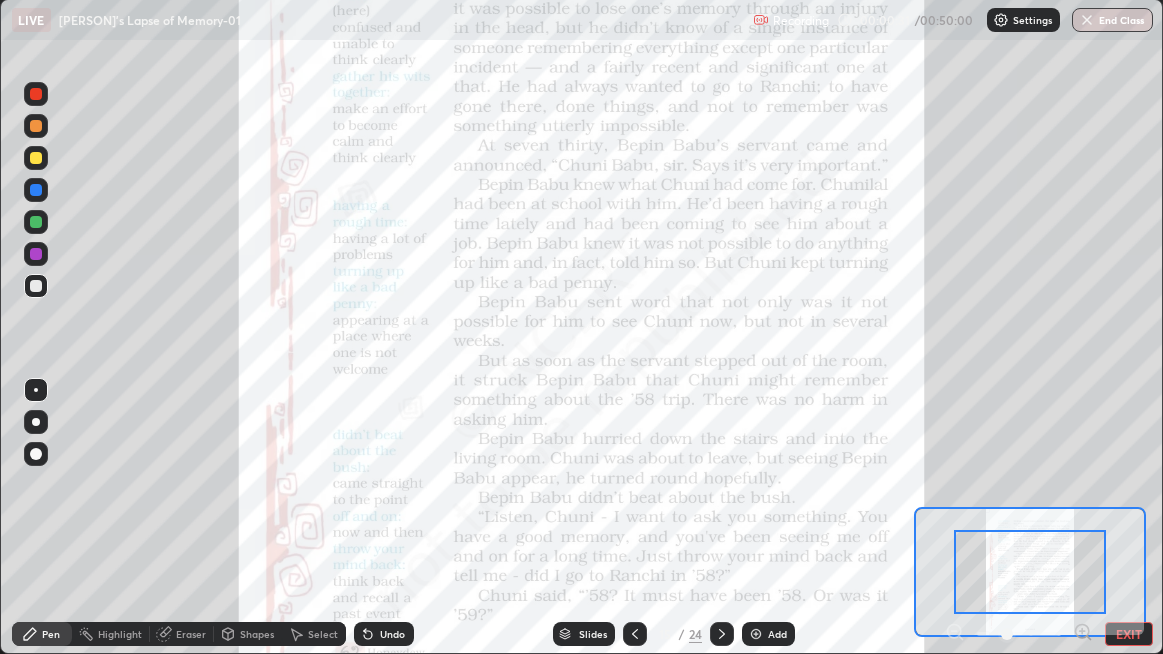 click 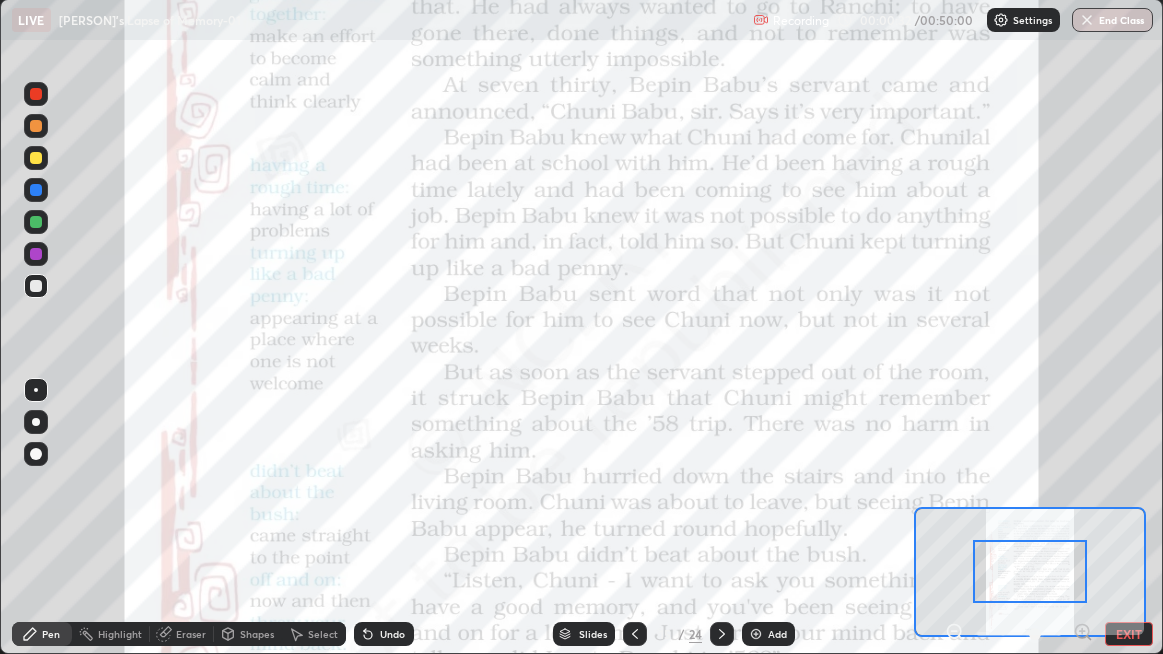click 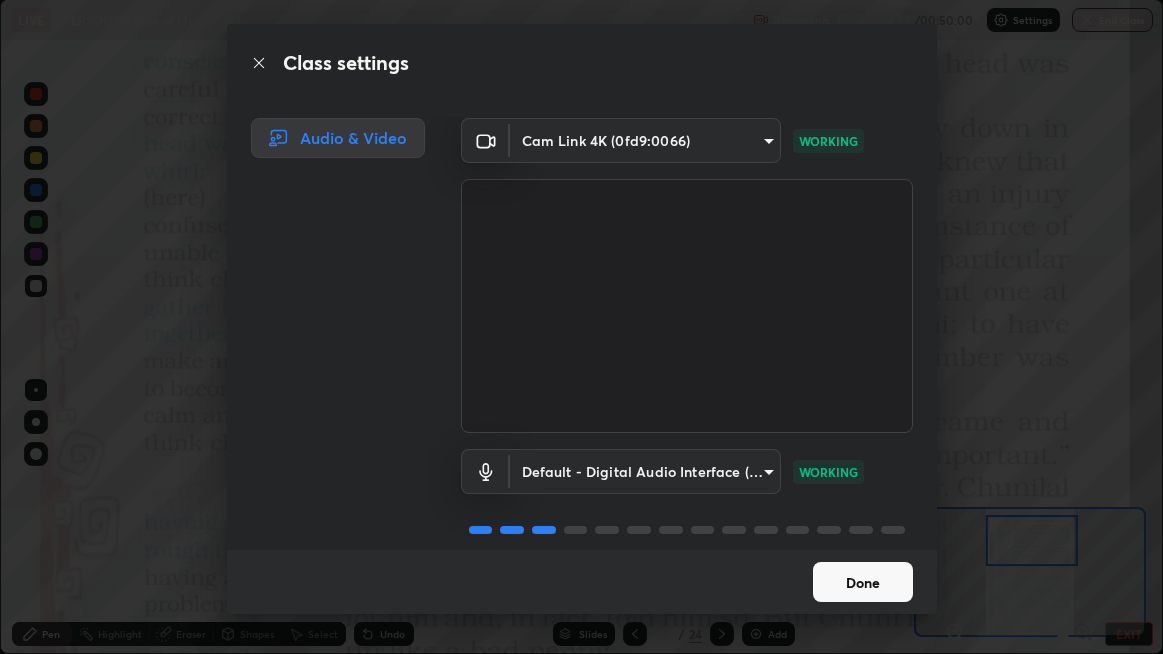 click on "Done" at bounding box center (863, 582) 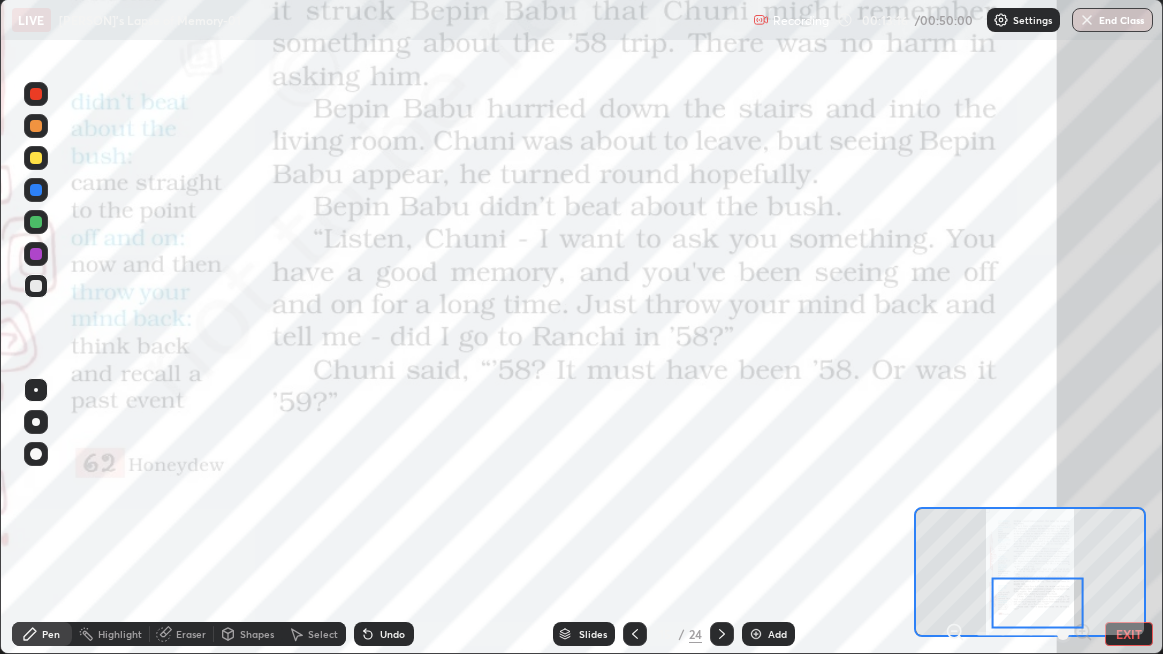 click 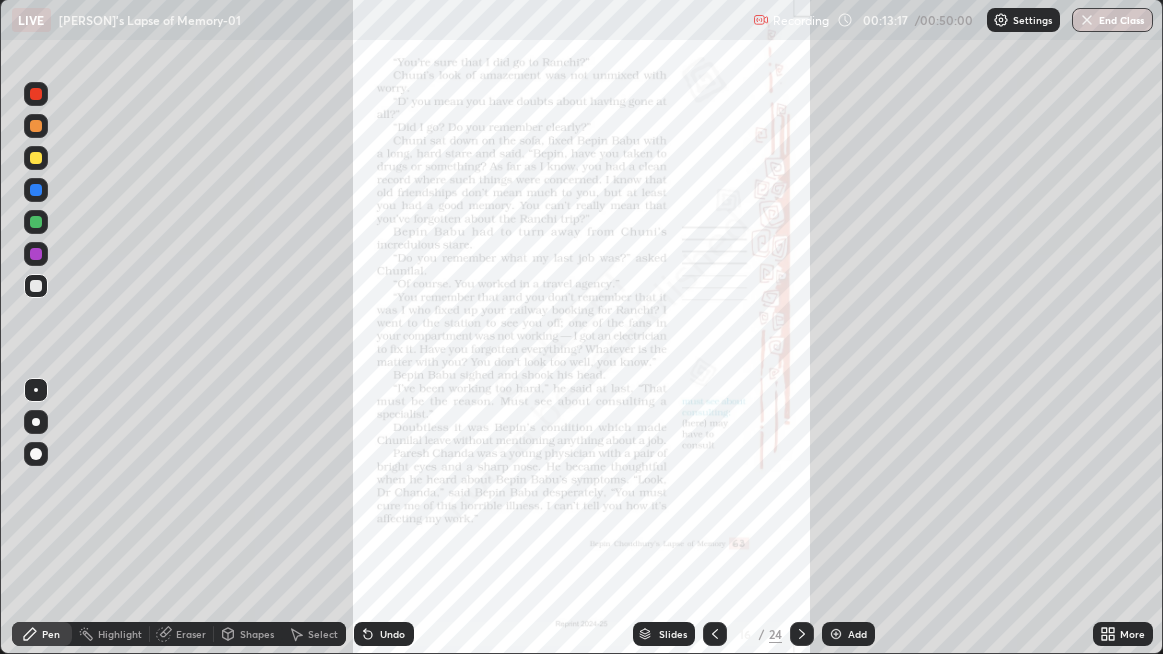 click on "More" at bounding box center (1132, 634) 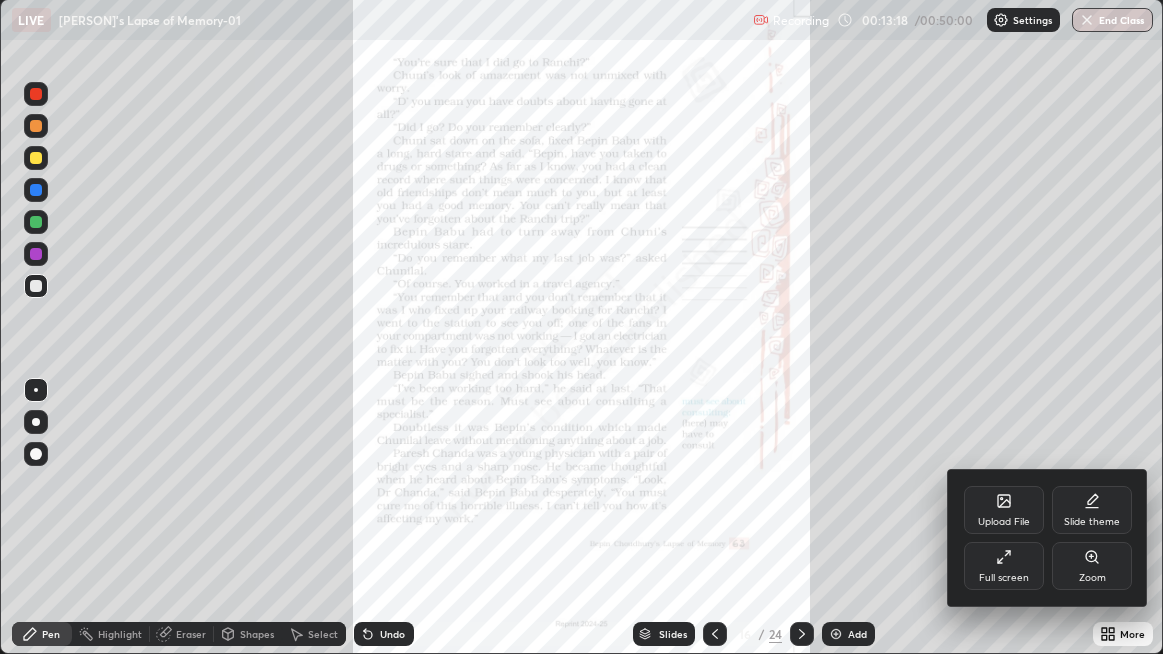 click on "Zoom" at bounding box center (1092, 578) 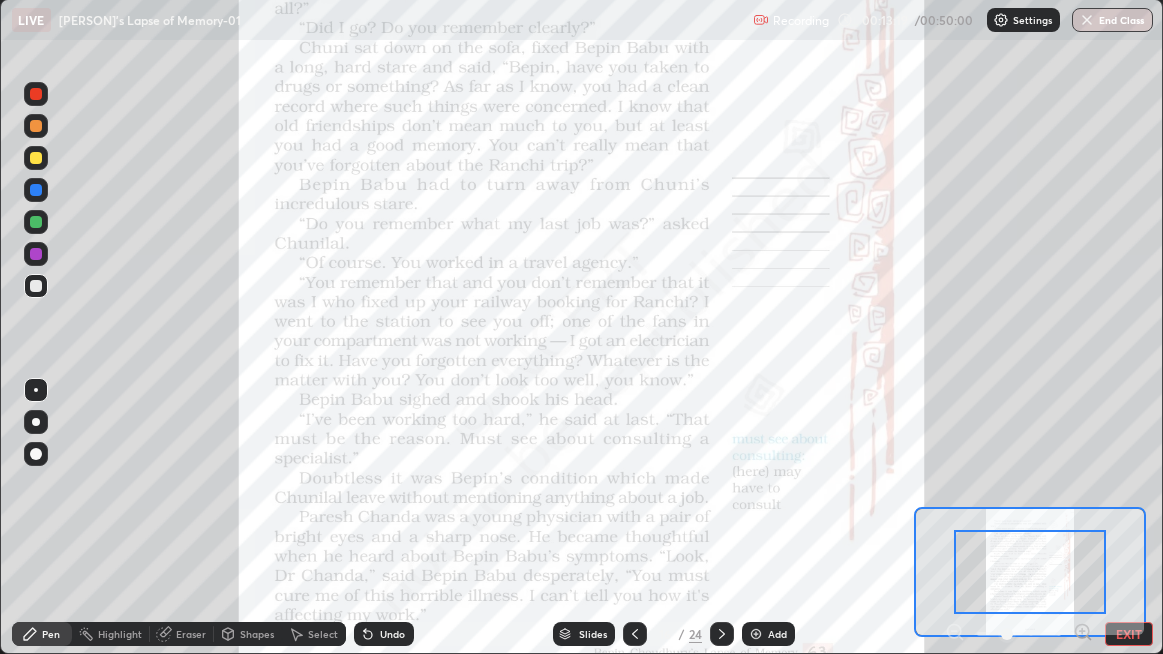 click 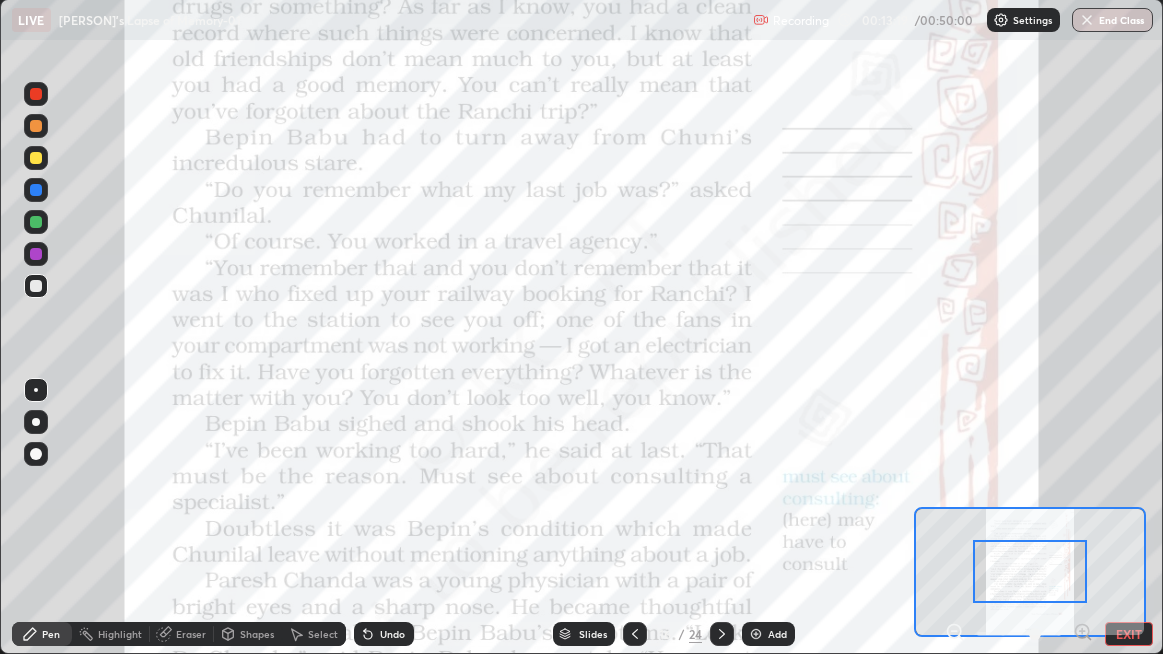 click 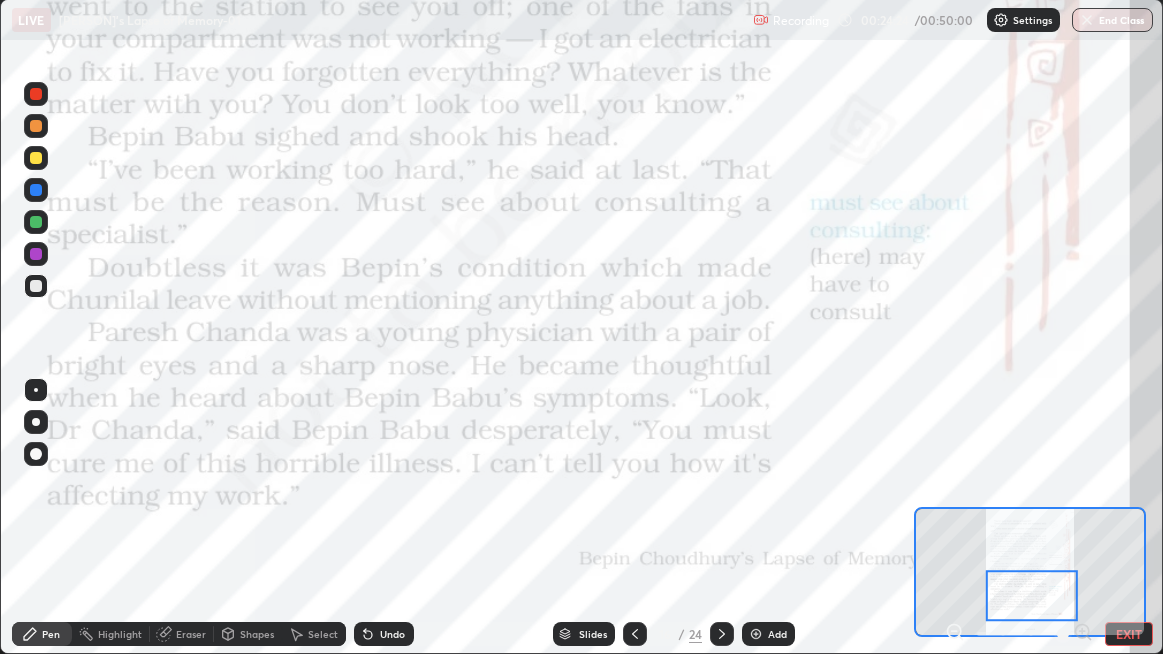 click 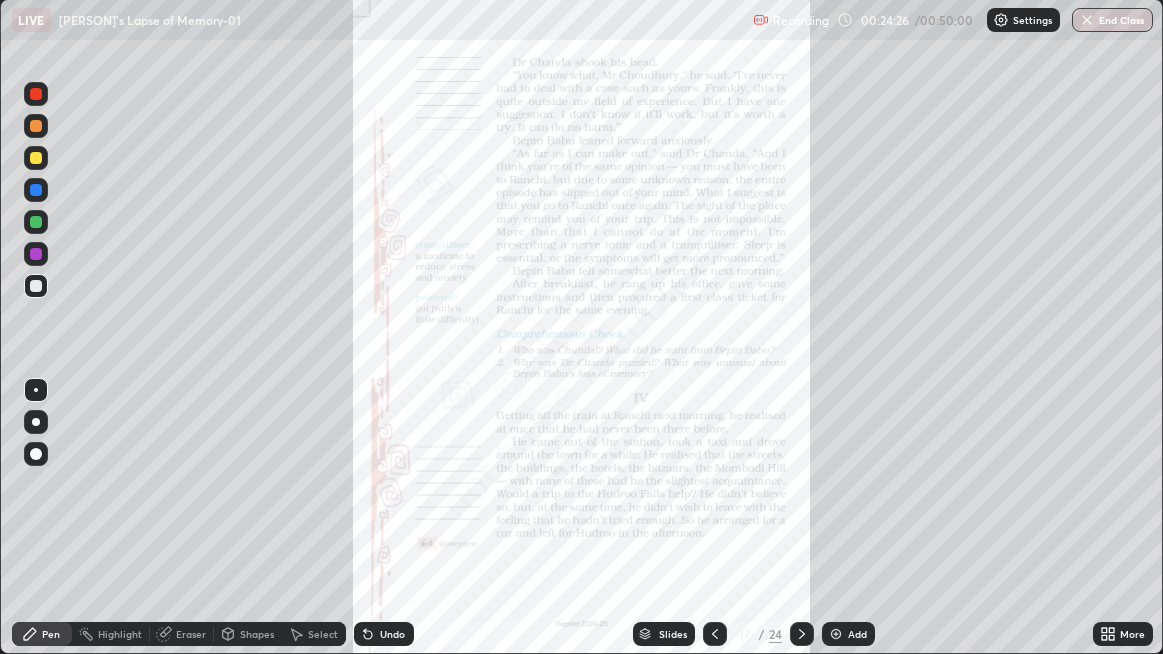 click on "More" at bounding box center [1132, 634] 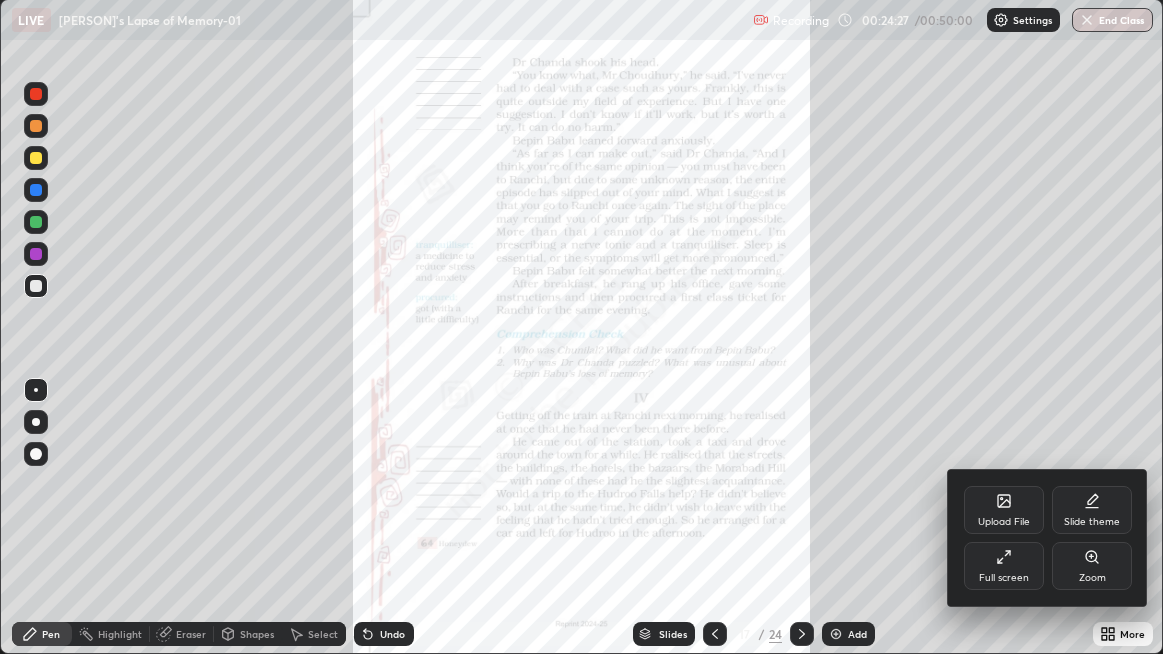 click on "Zoom" at bounding box center (1092, 566) 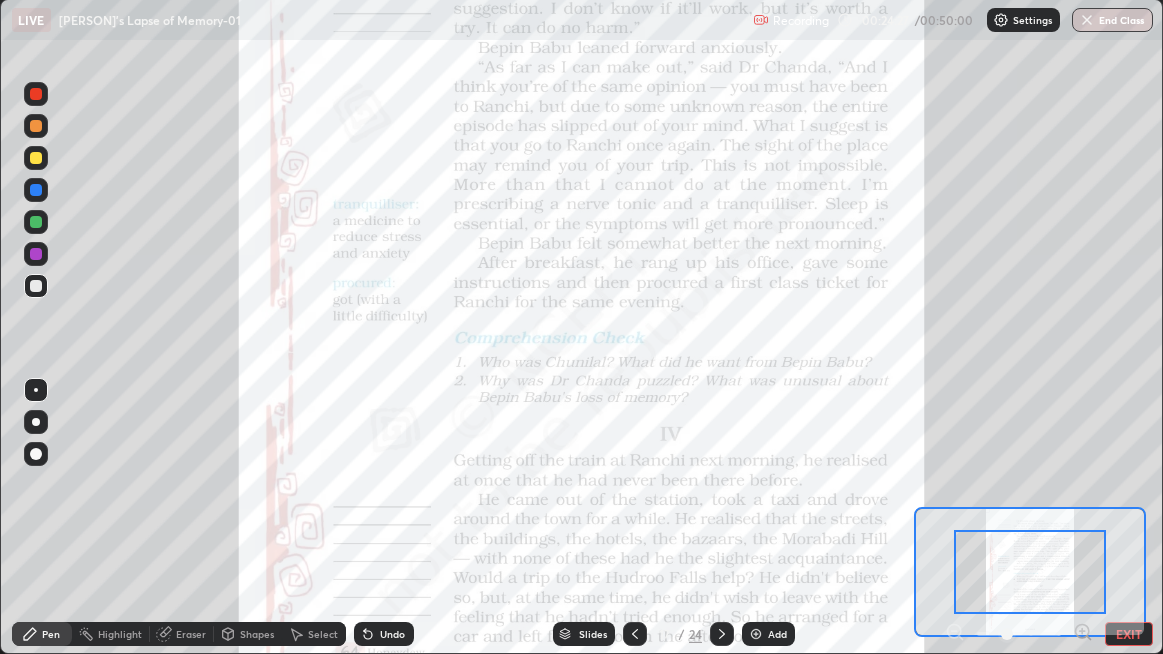 click 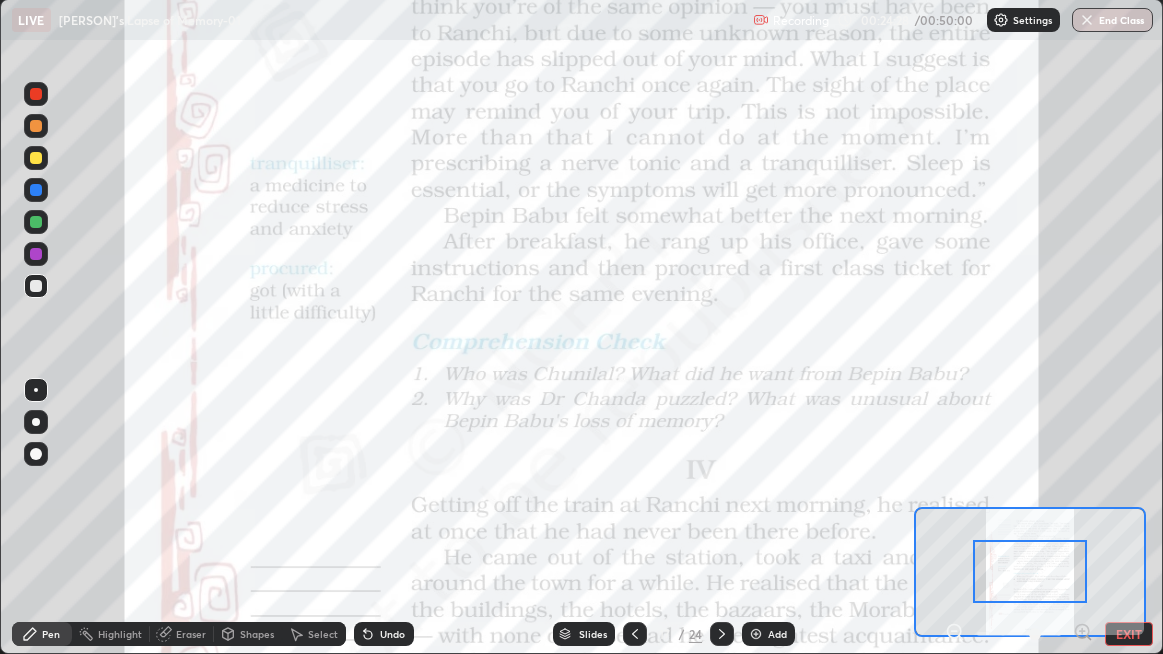 click 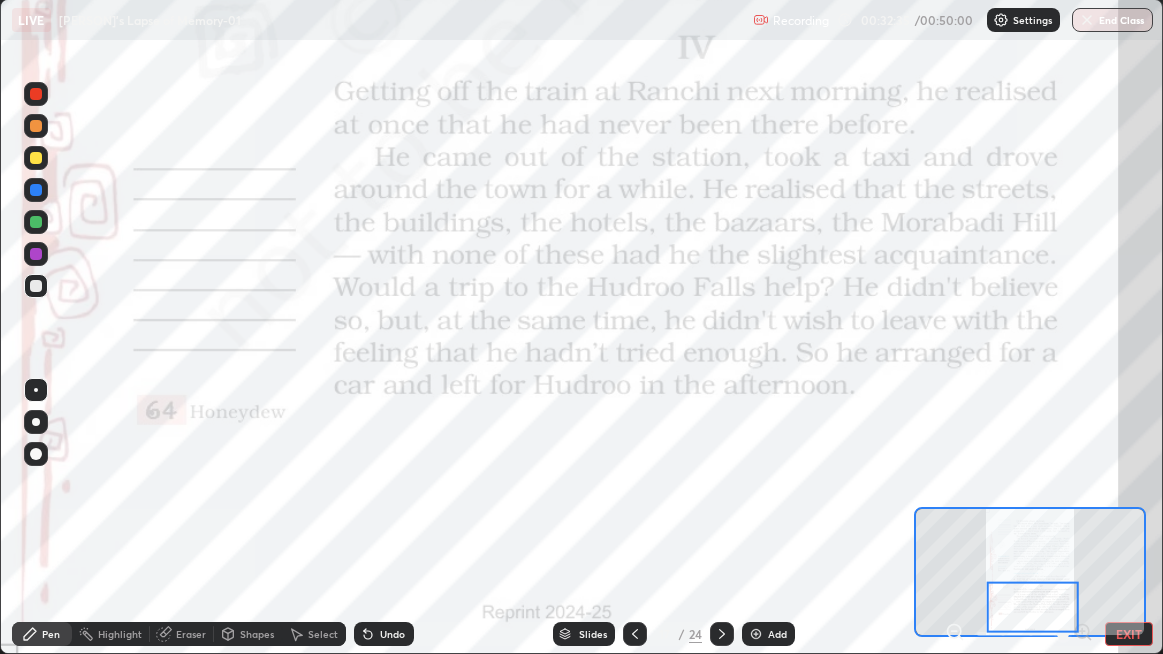 click 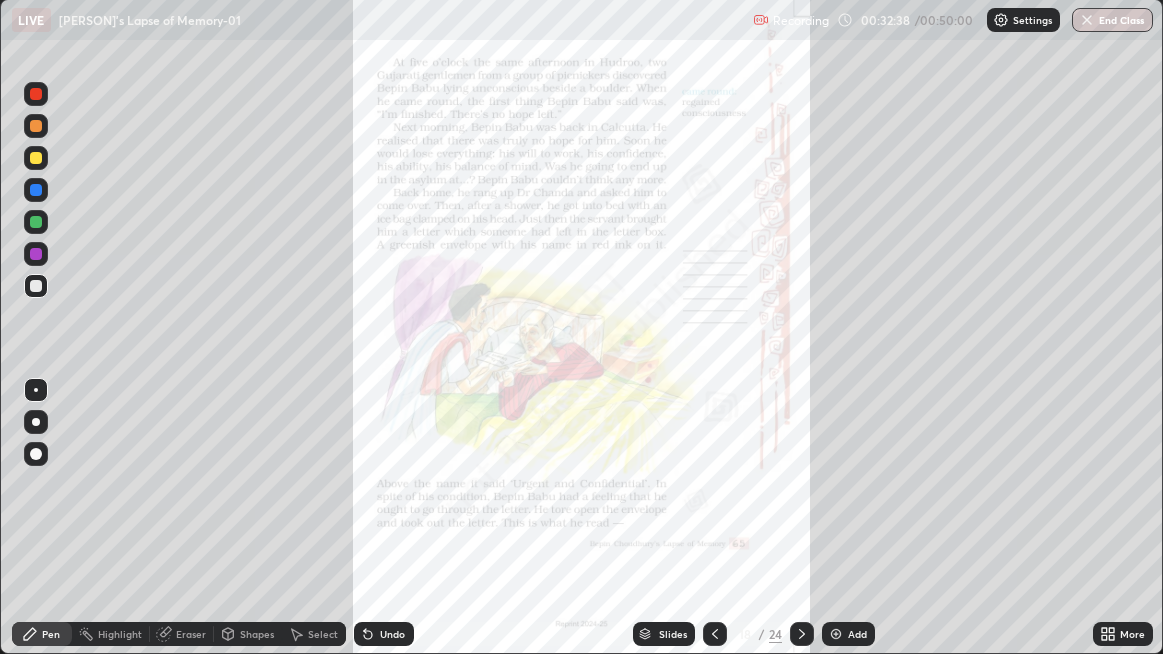 click 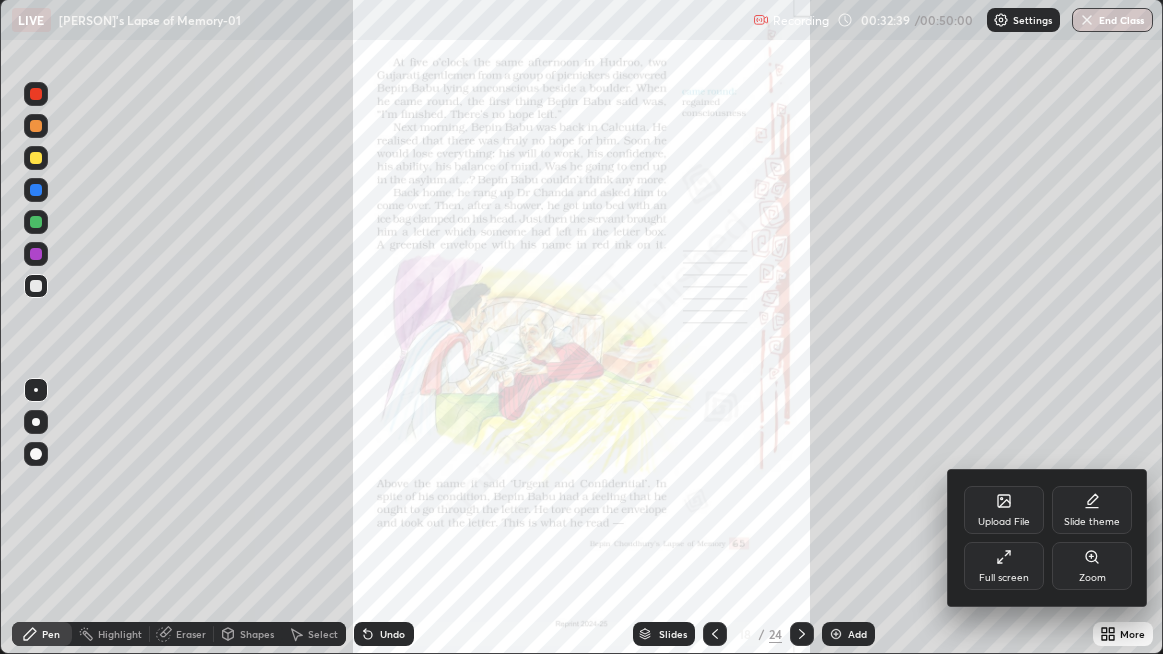 click on "Zoom" at bounding box center (1092, 578) 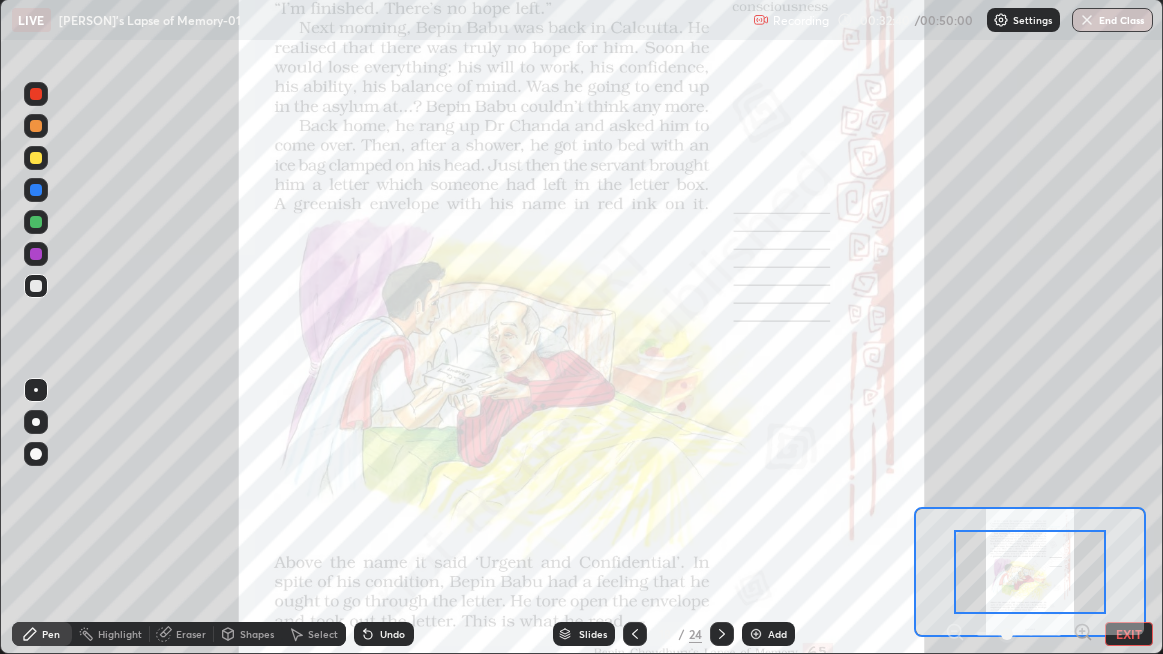 click 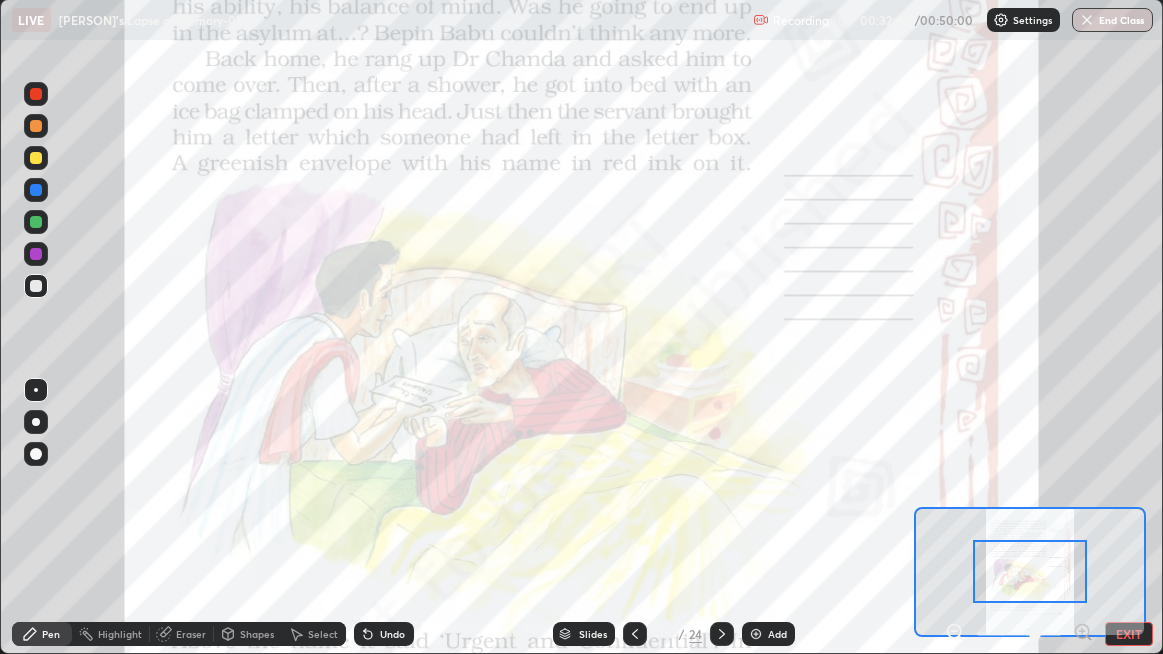 click 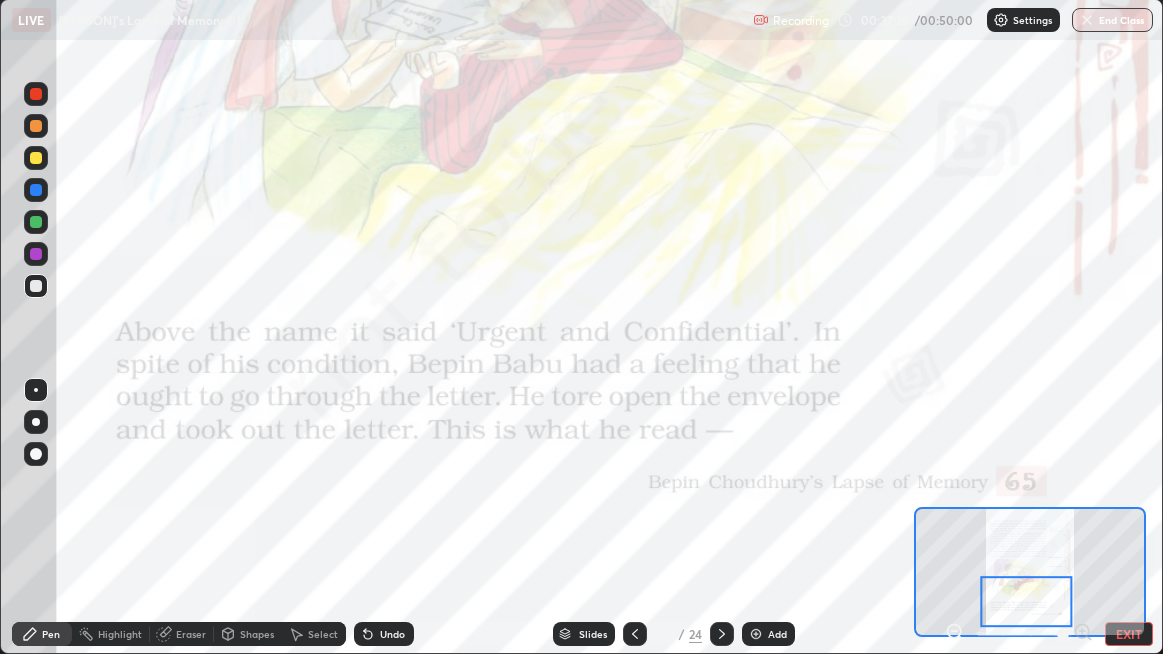 click at bounding box center [722, 634] 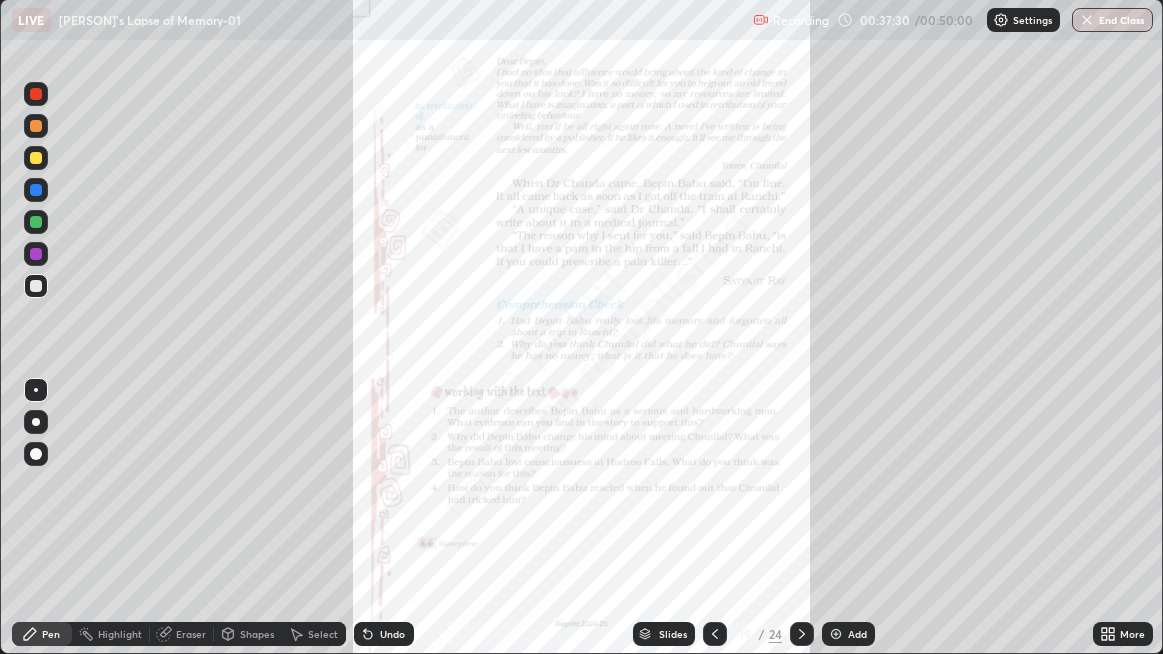 click on "More" at bounding box center (1132, 634) 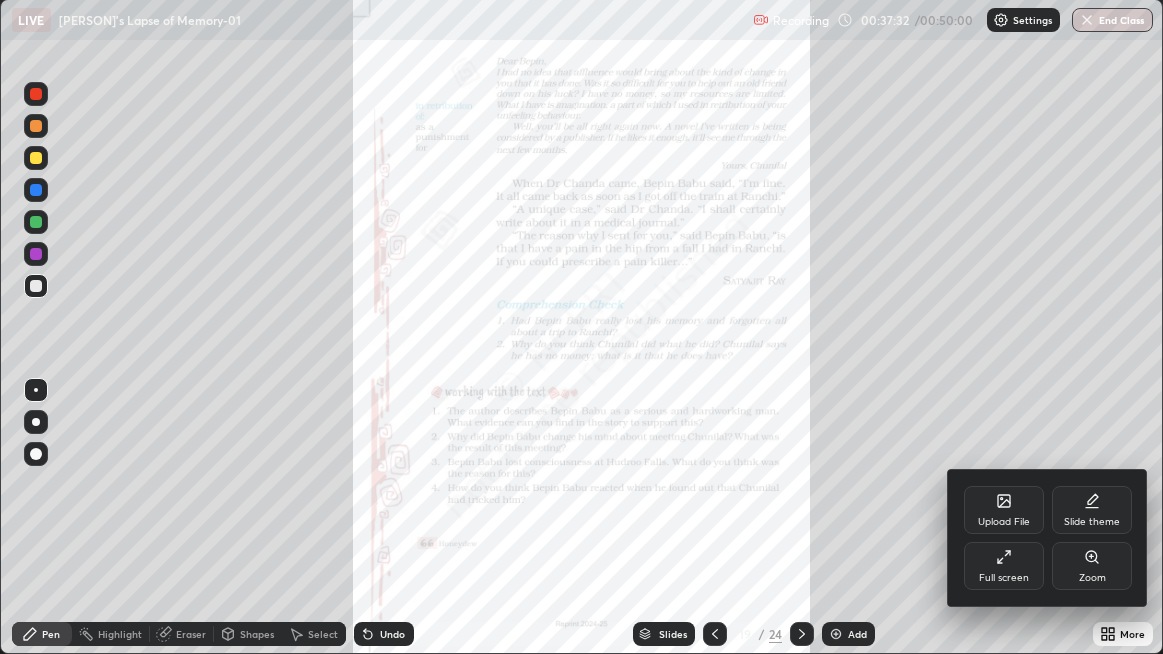 click on "Zoom" at bounding box center [1092, 566] 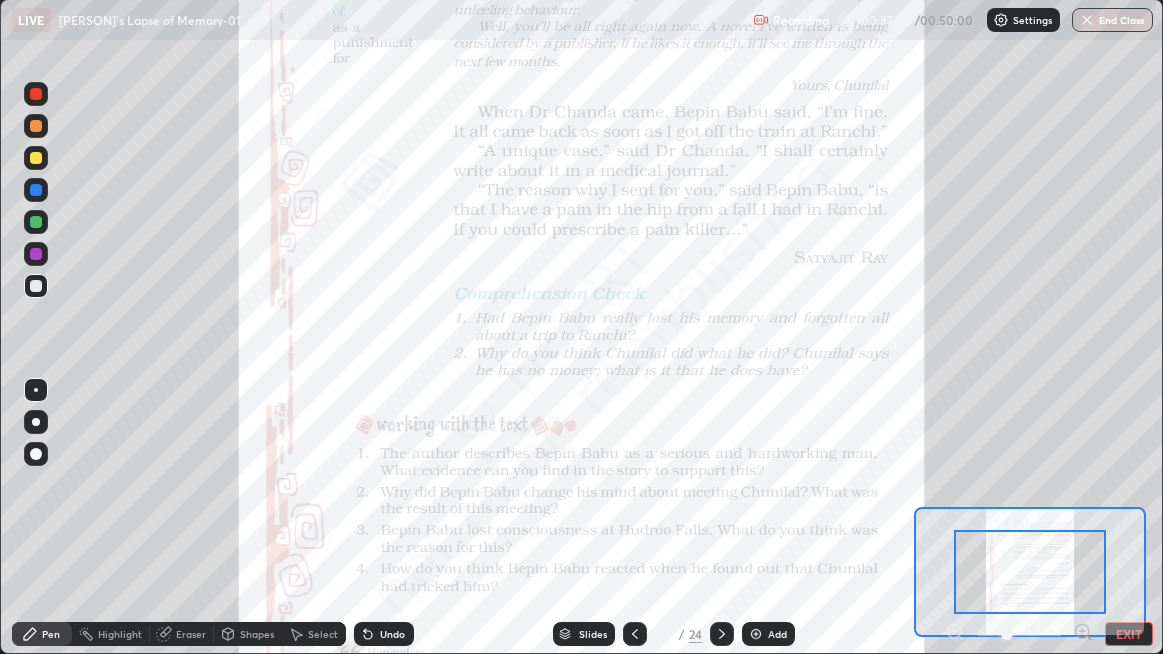 click 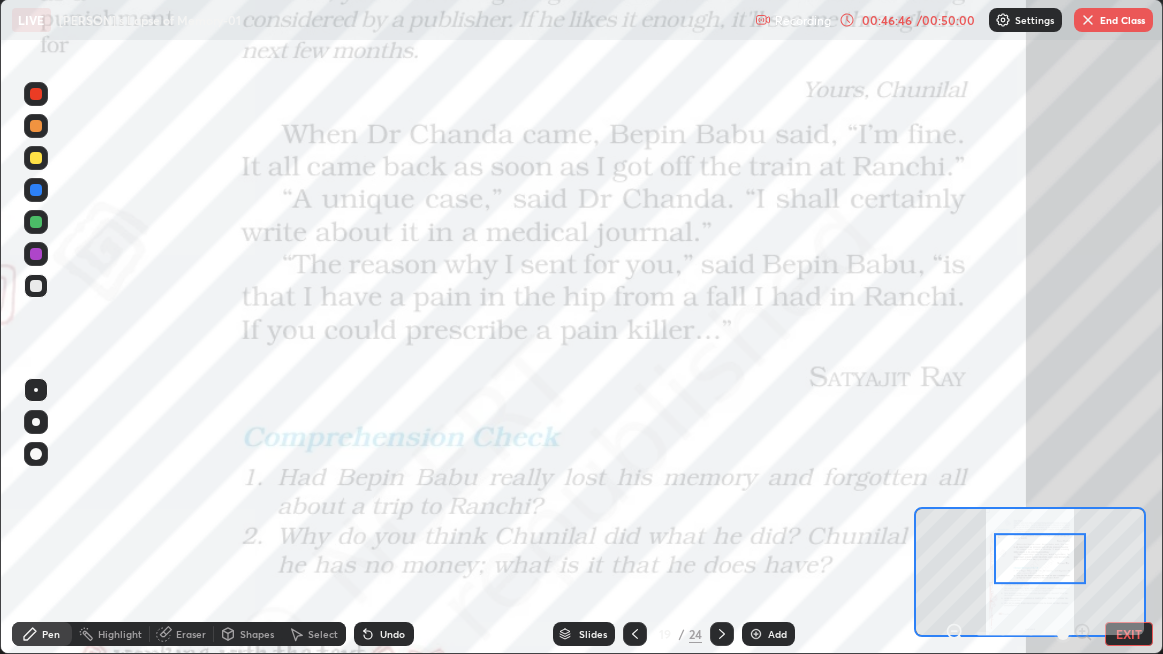 click on "EXIT" at bounding box center [1129, 634] 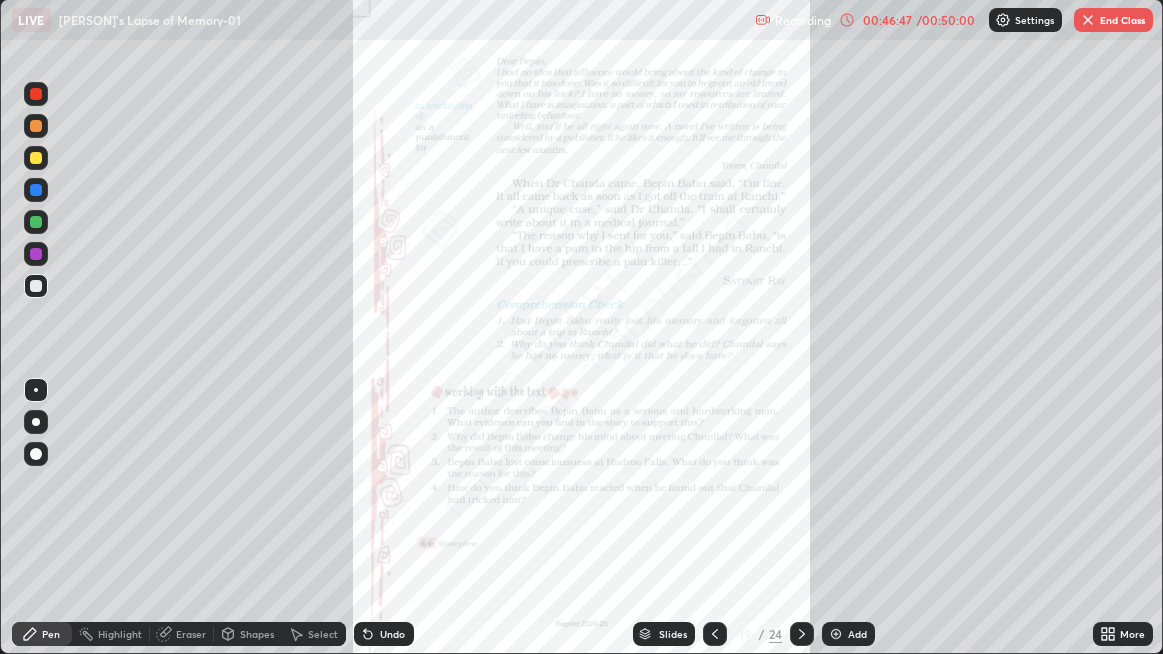 click on "End Class" at bounding box center (1113, 20) 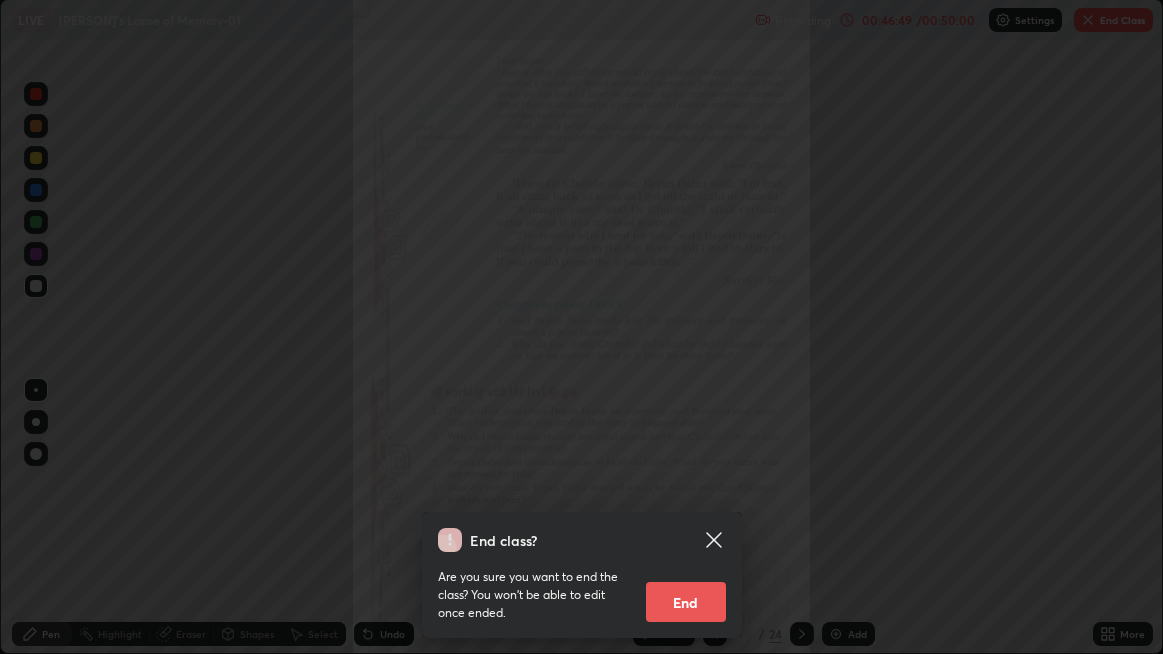click on "End" at bounding box center [686, 602] 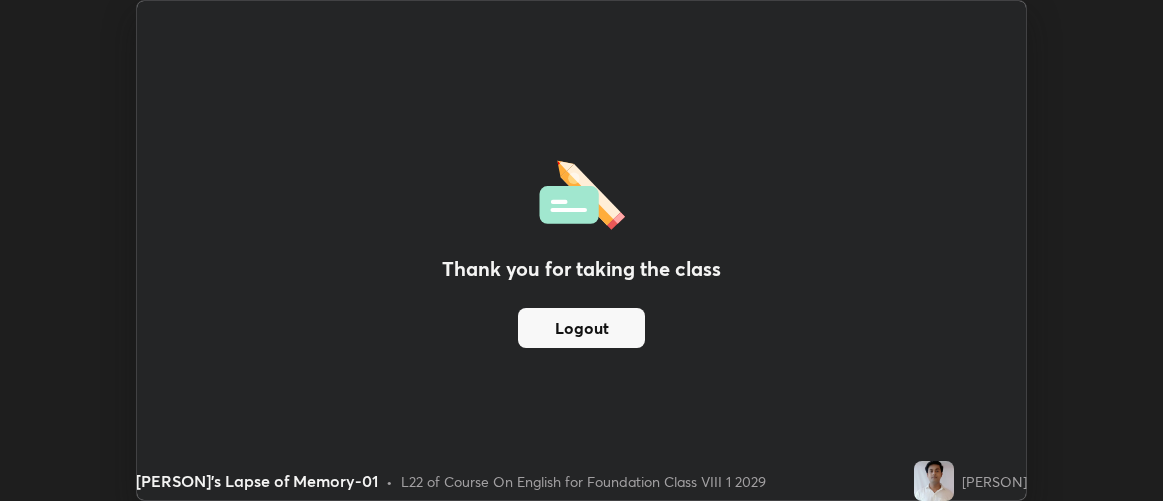 scroll, scrollTop: 500, scrollLeft: 1163, axis: both 